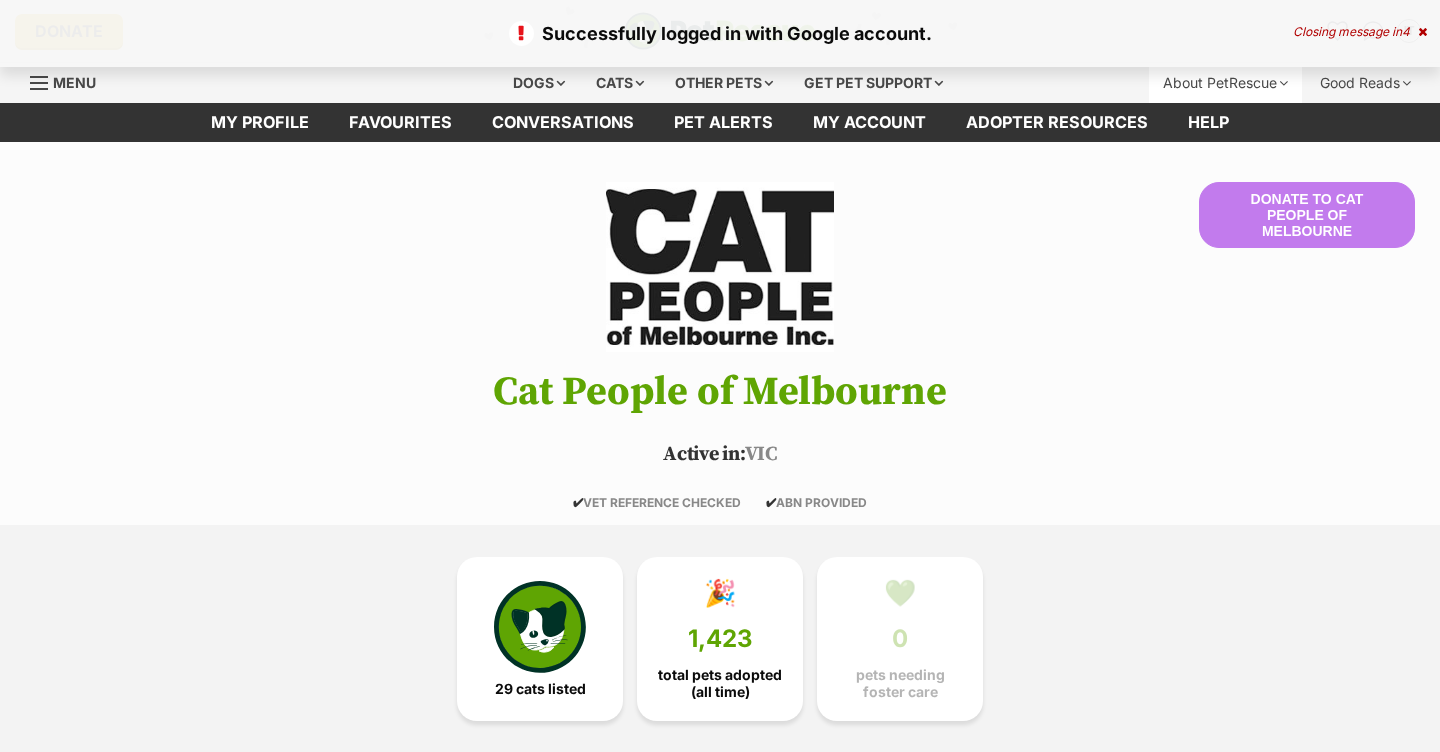 scroll, scrollTop: 0, scrollLeft: 0, axis: both 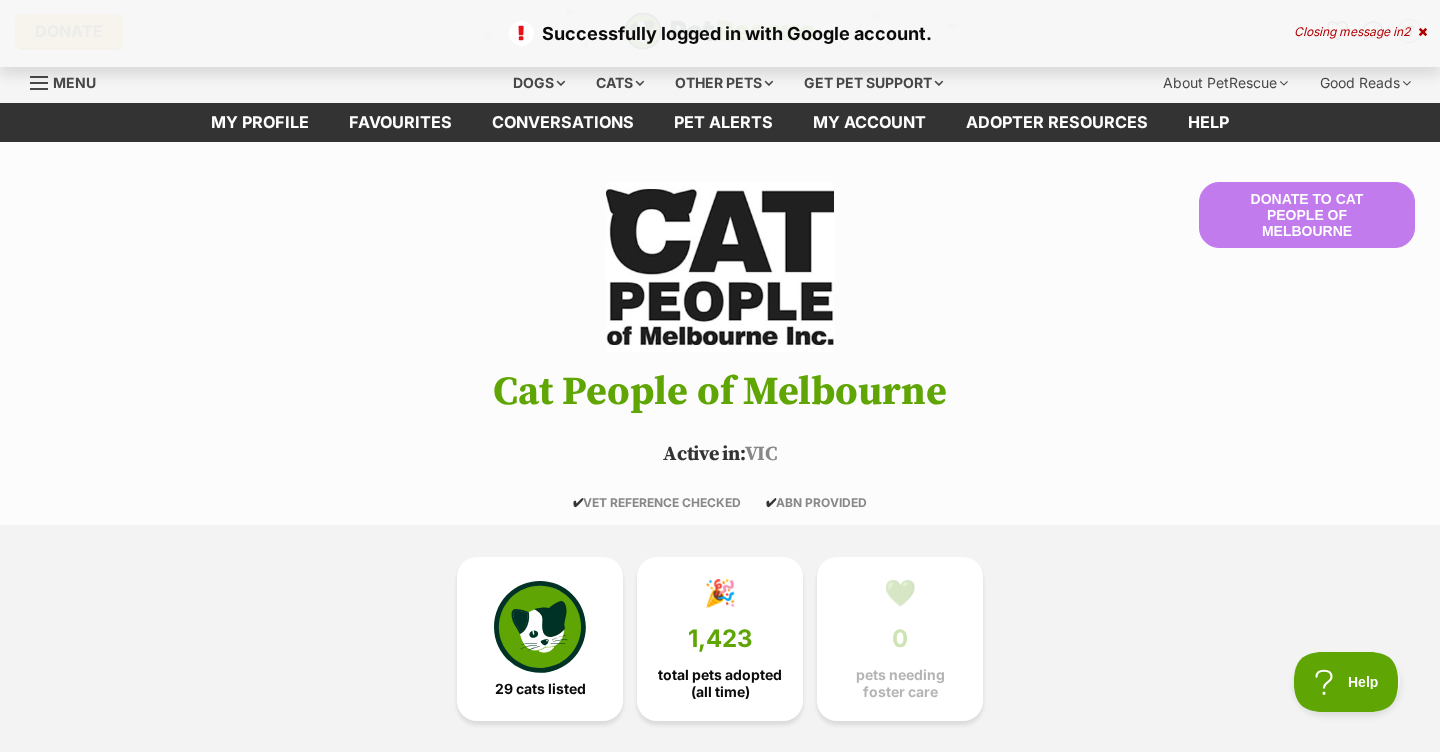 click on "Closing message in
2" at bounding box center (1360, 32) 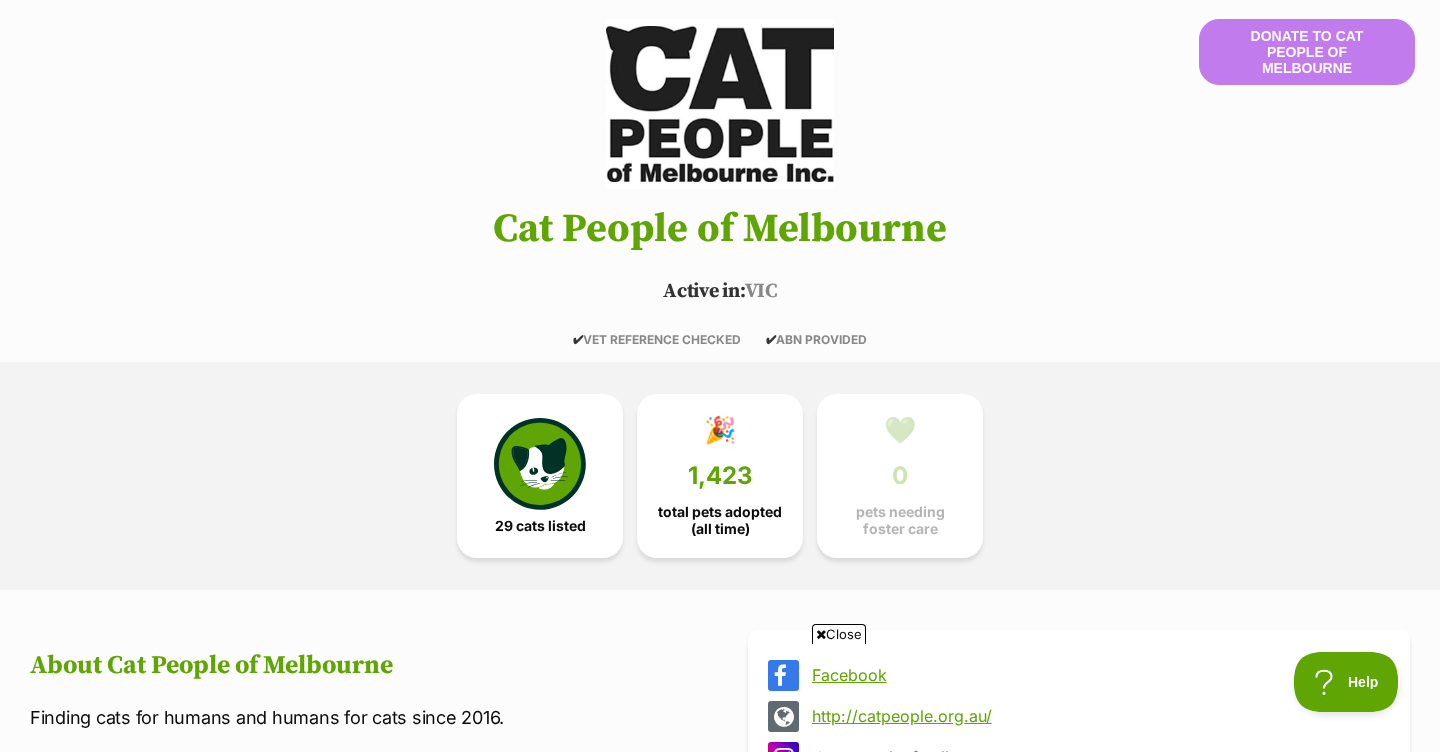 scroll, scrollTop: 179, scrollLeft: 0, axis: vertical 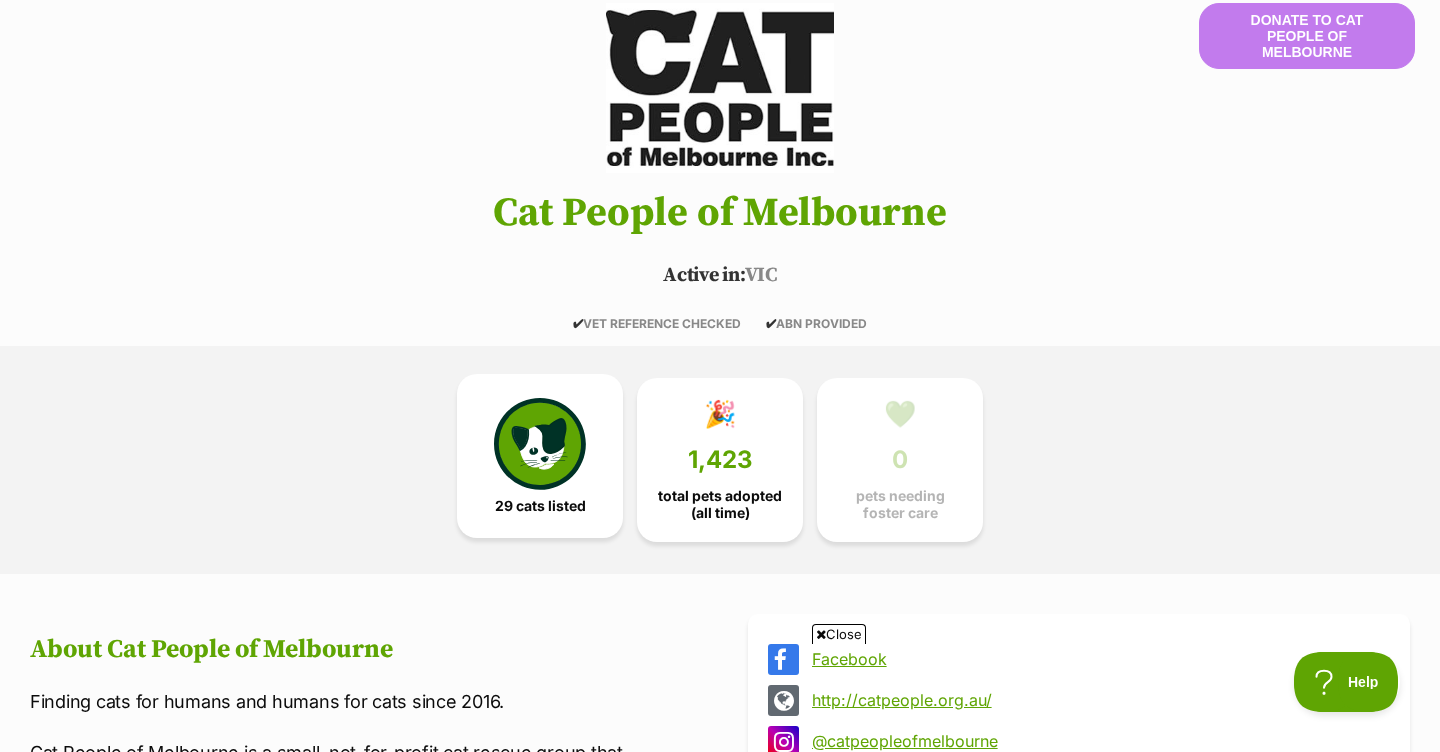 click at bounding box center (540, 444) 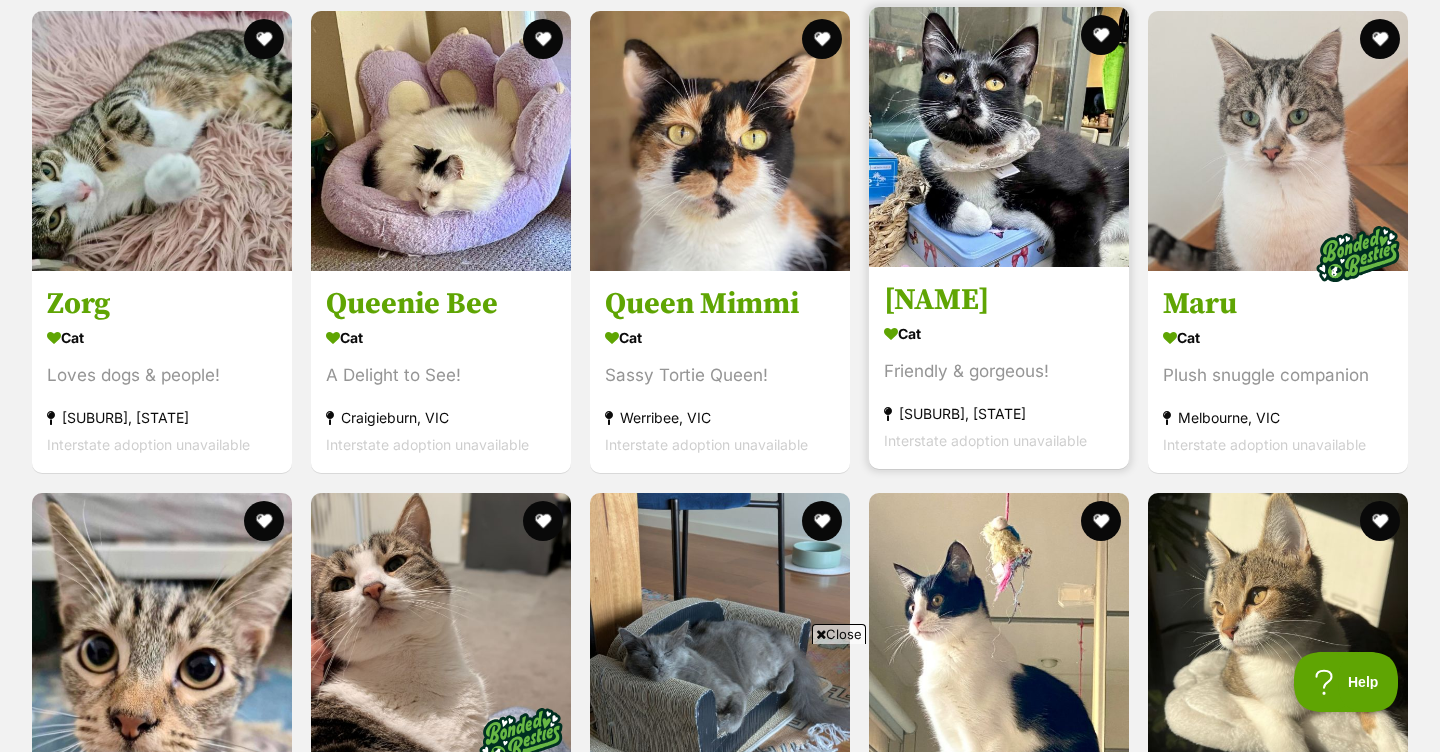 scroll, scrollTop: 2546, scrollLeft: 0, axis: vertical 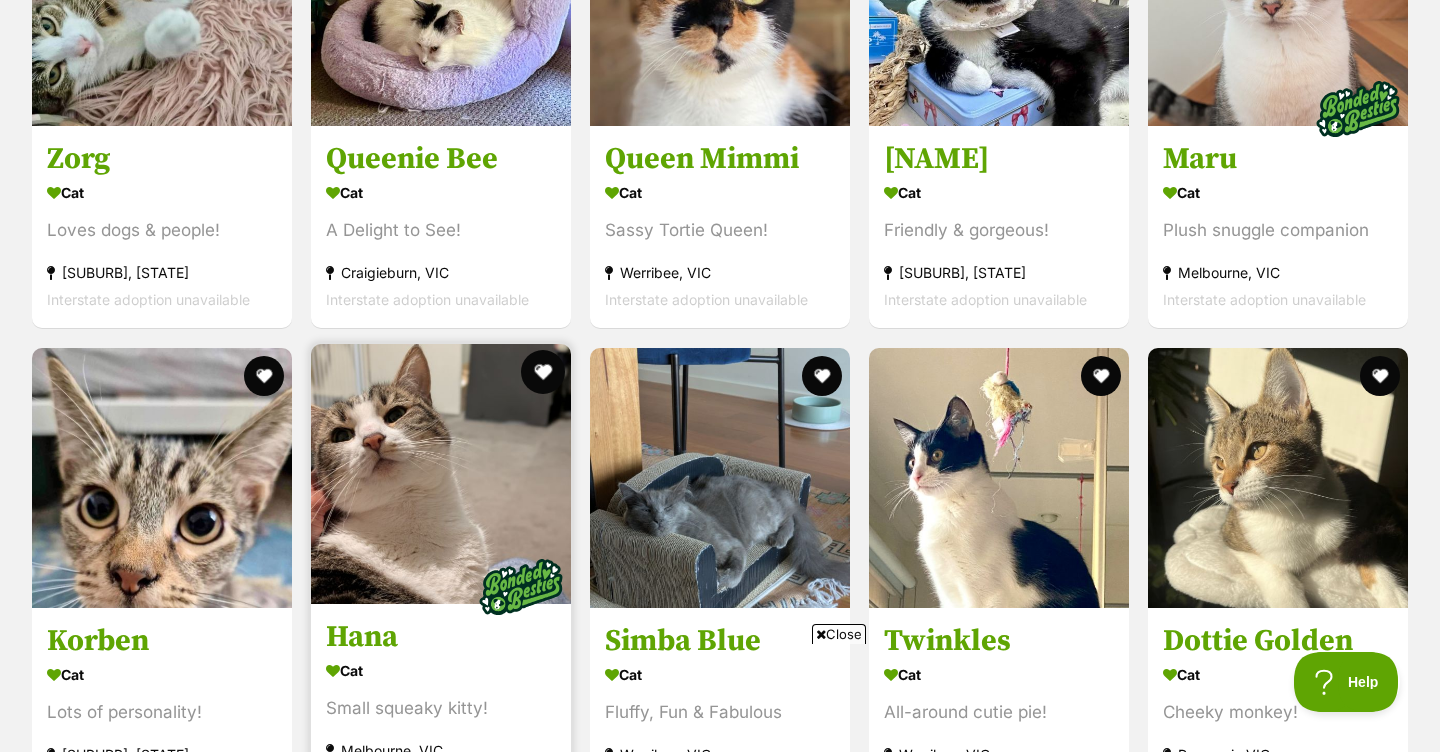 click at bounding box center (543, 372) 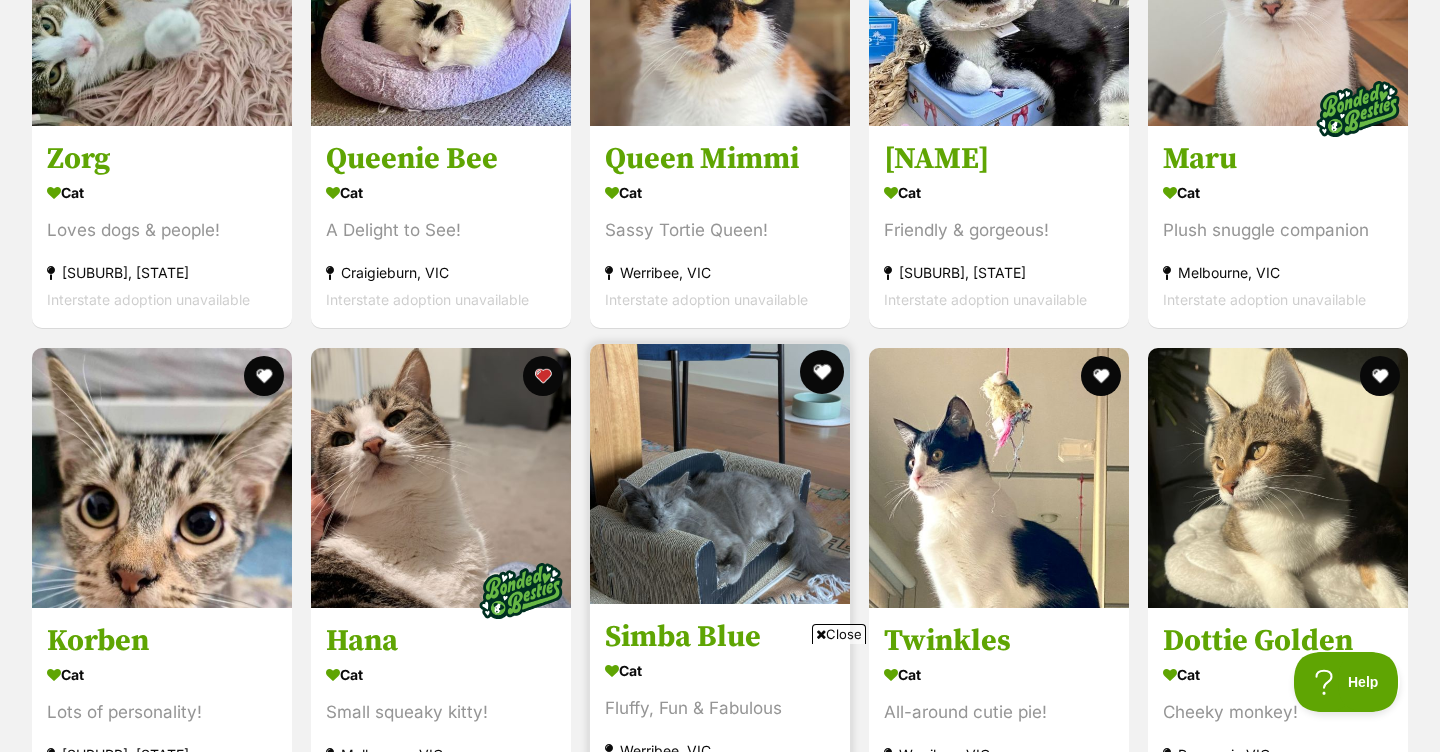 click at bounding box center (822, 372) 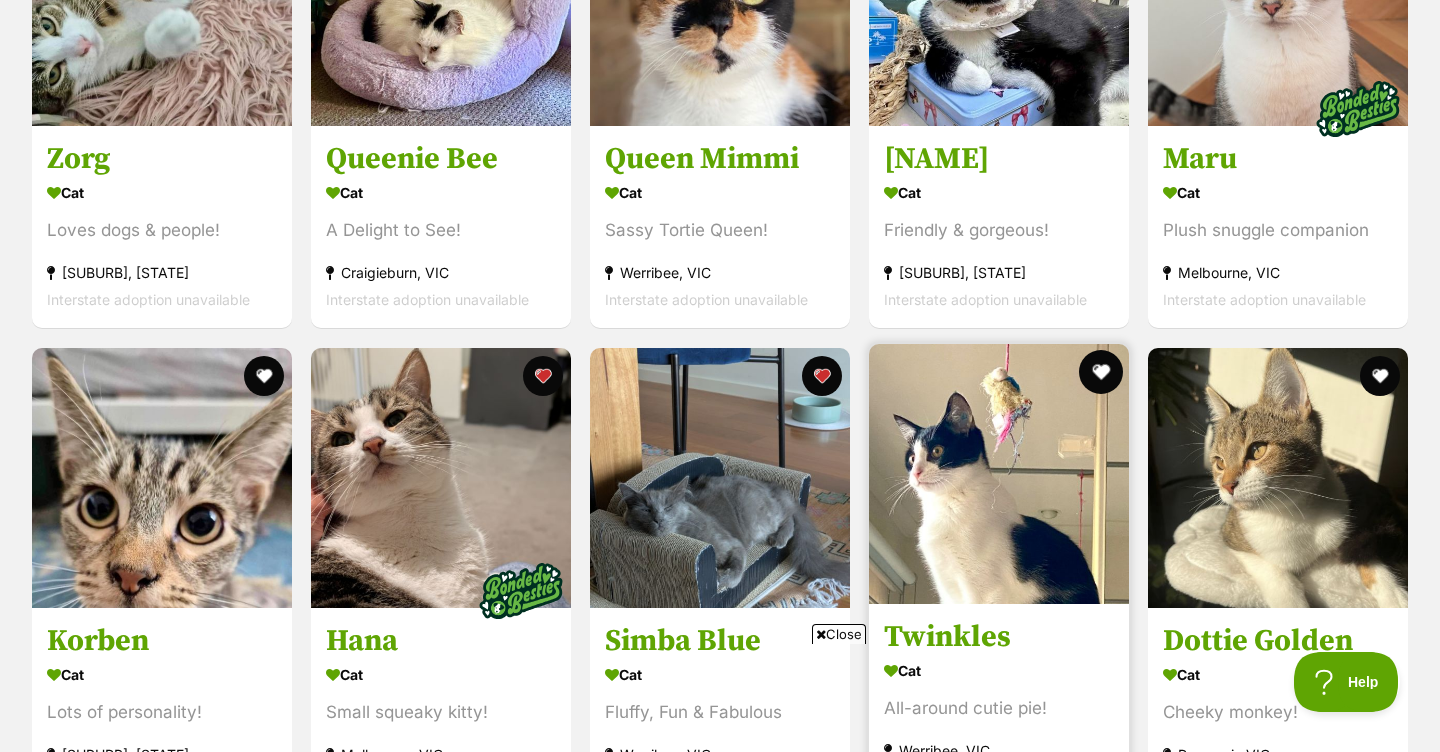 click at bounding box center [1101, 372] 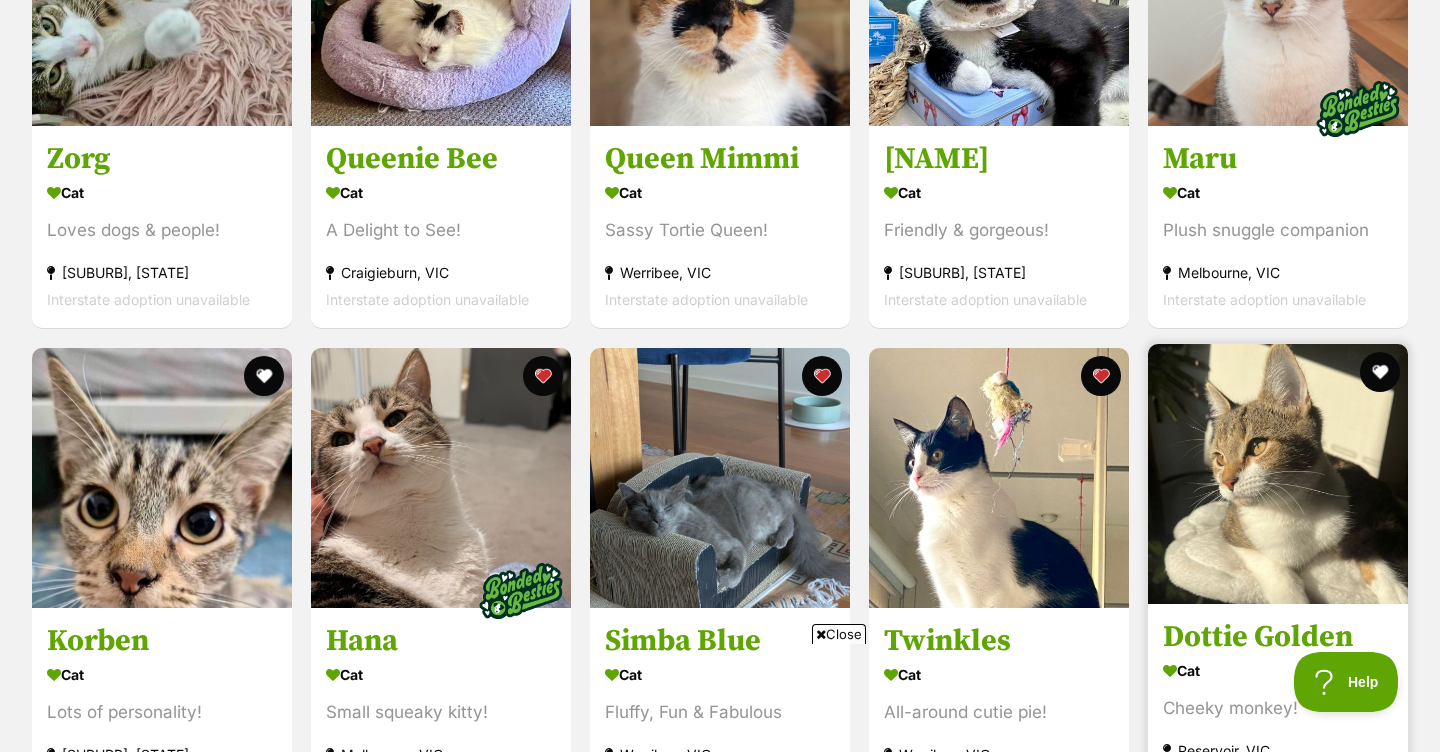 scroll, scrollTop: 2623, scrollLeft: 0, axis: vertical 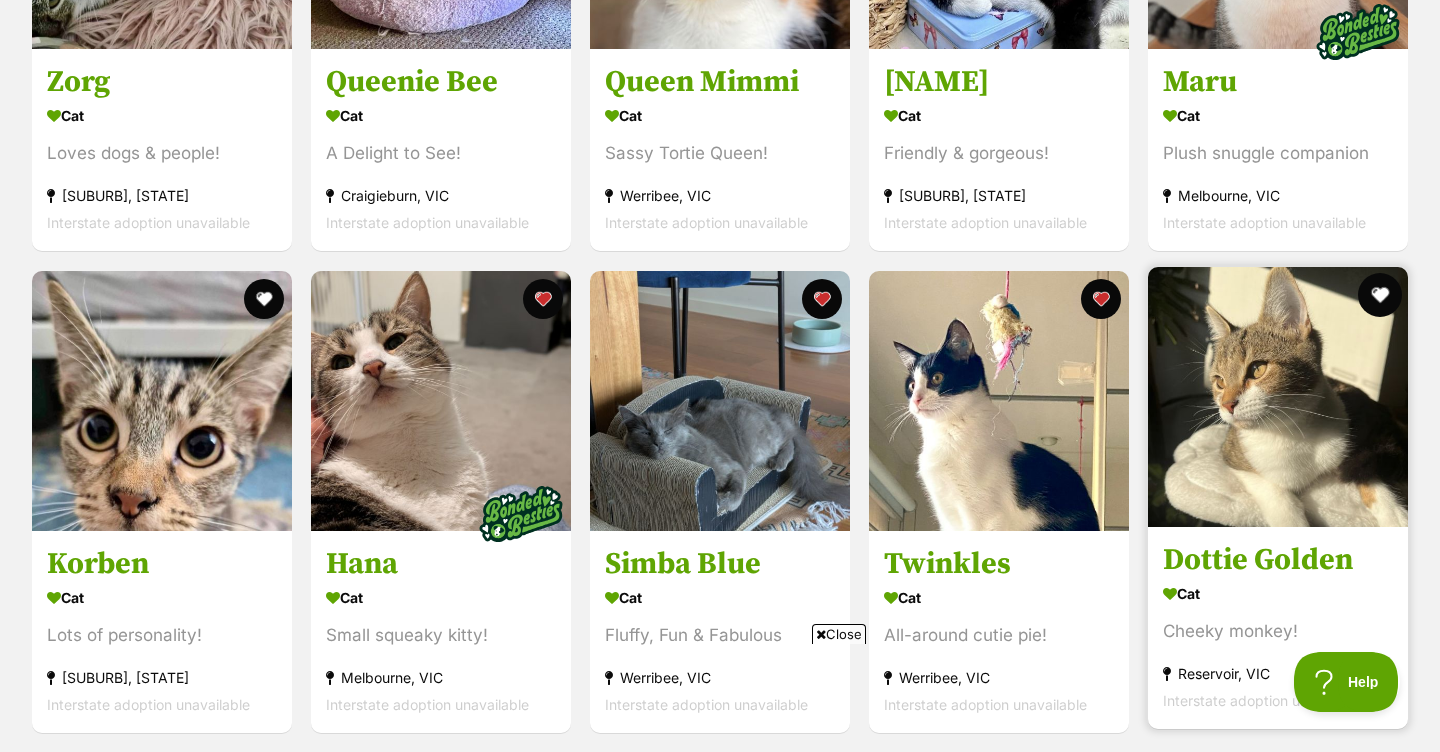 click at bounding box center [1380, 295] 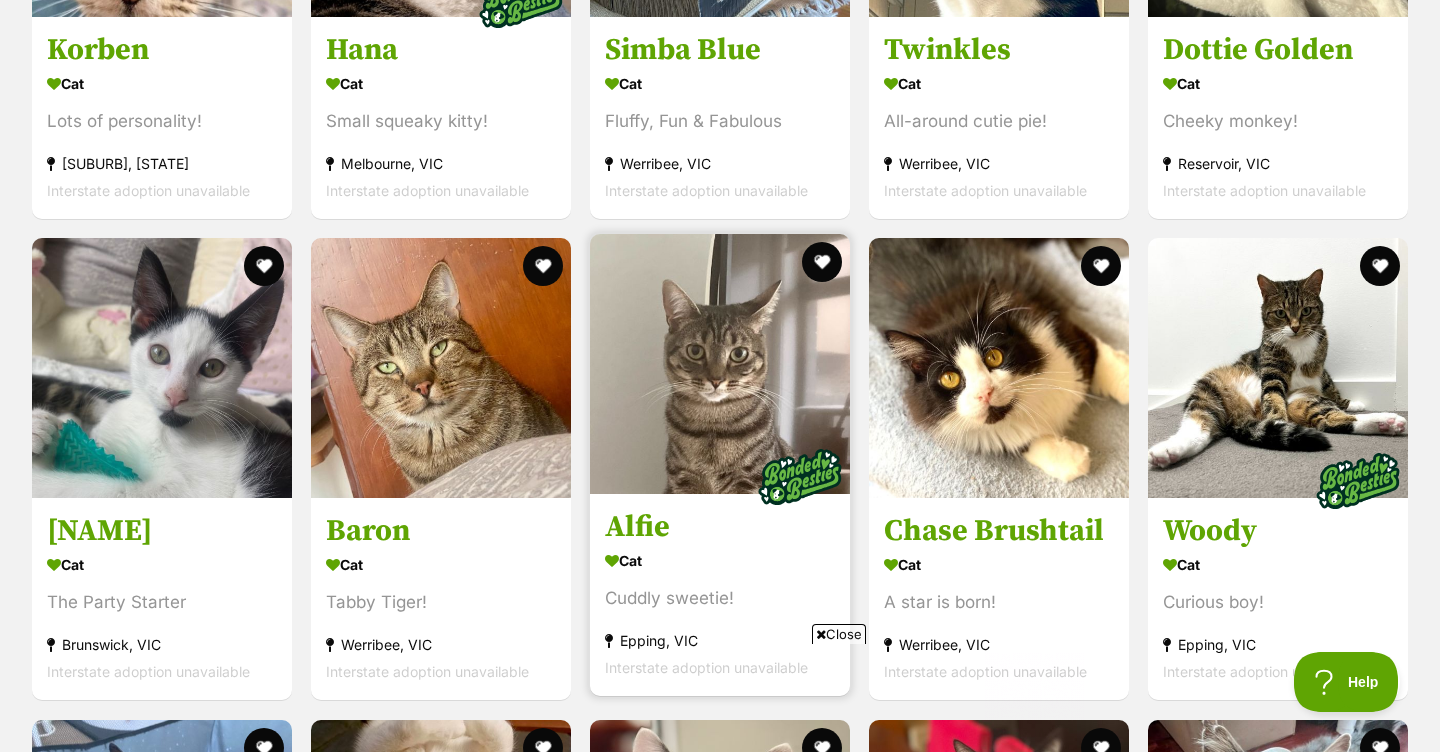 scroll, scrollTop: 3208, scrollLeft: 0, axis: vertical 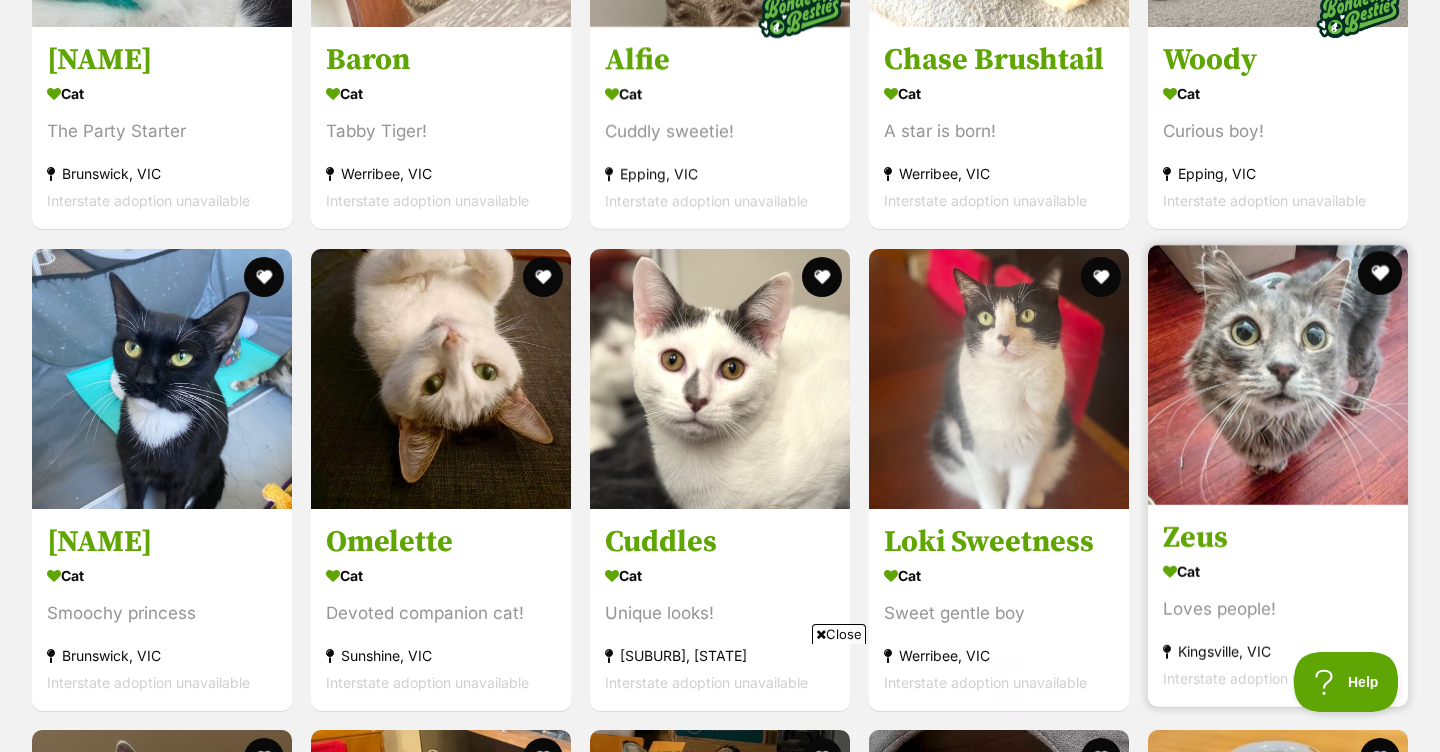 click at bounding box center [1380, 273] 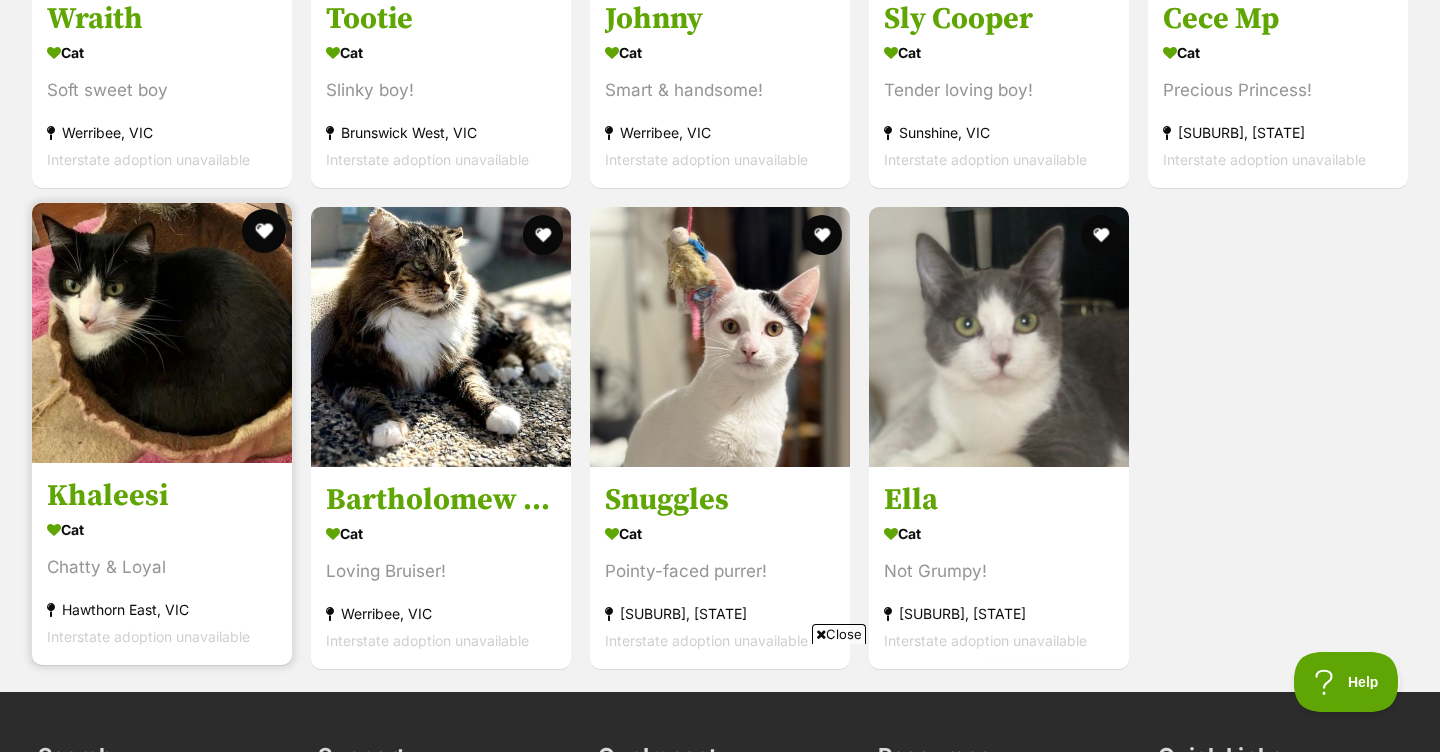 scroll, scrollTop: 0, scrollLeft: 0, axis: both 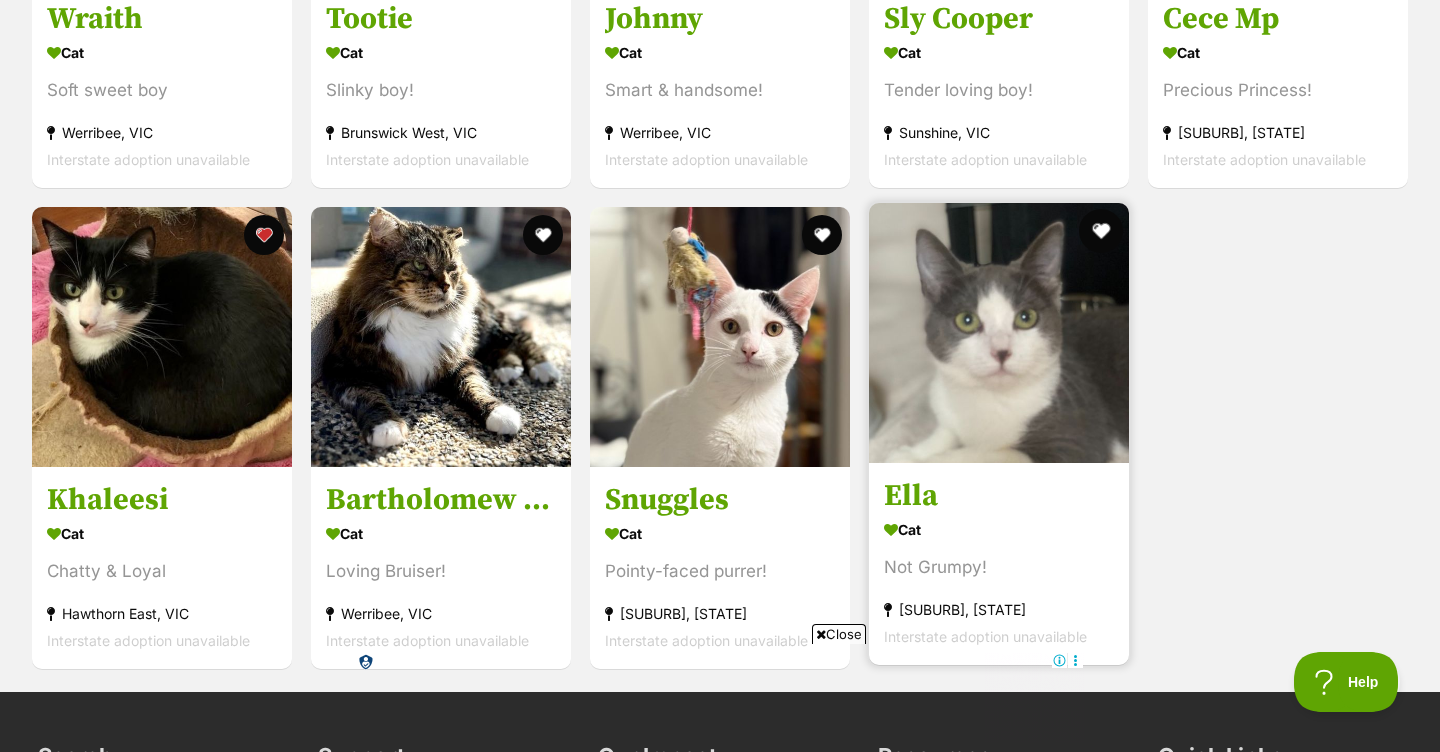 click at bounding box center (1101, 231) 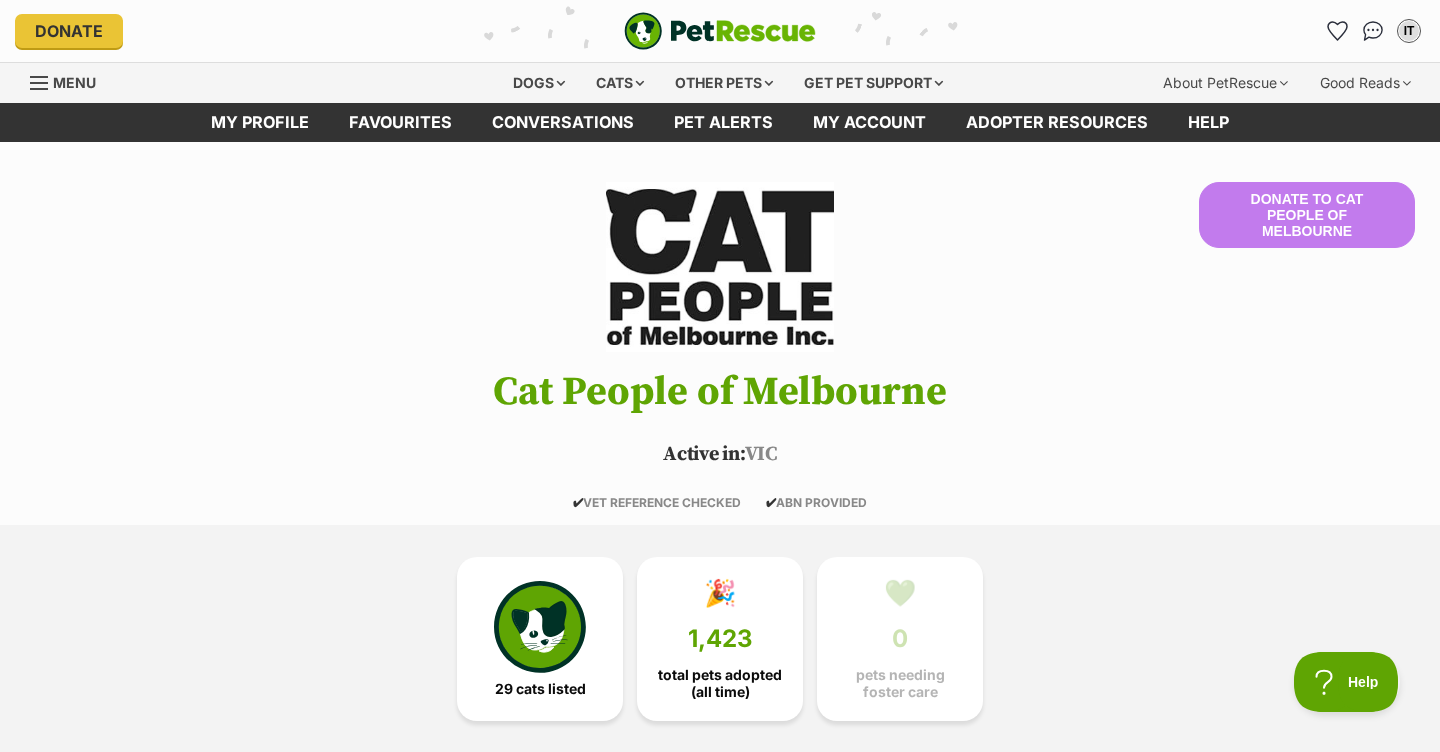 scroll, scrollTop: 0, scrollLeft: 0, axis: both 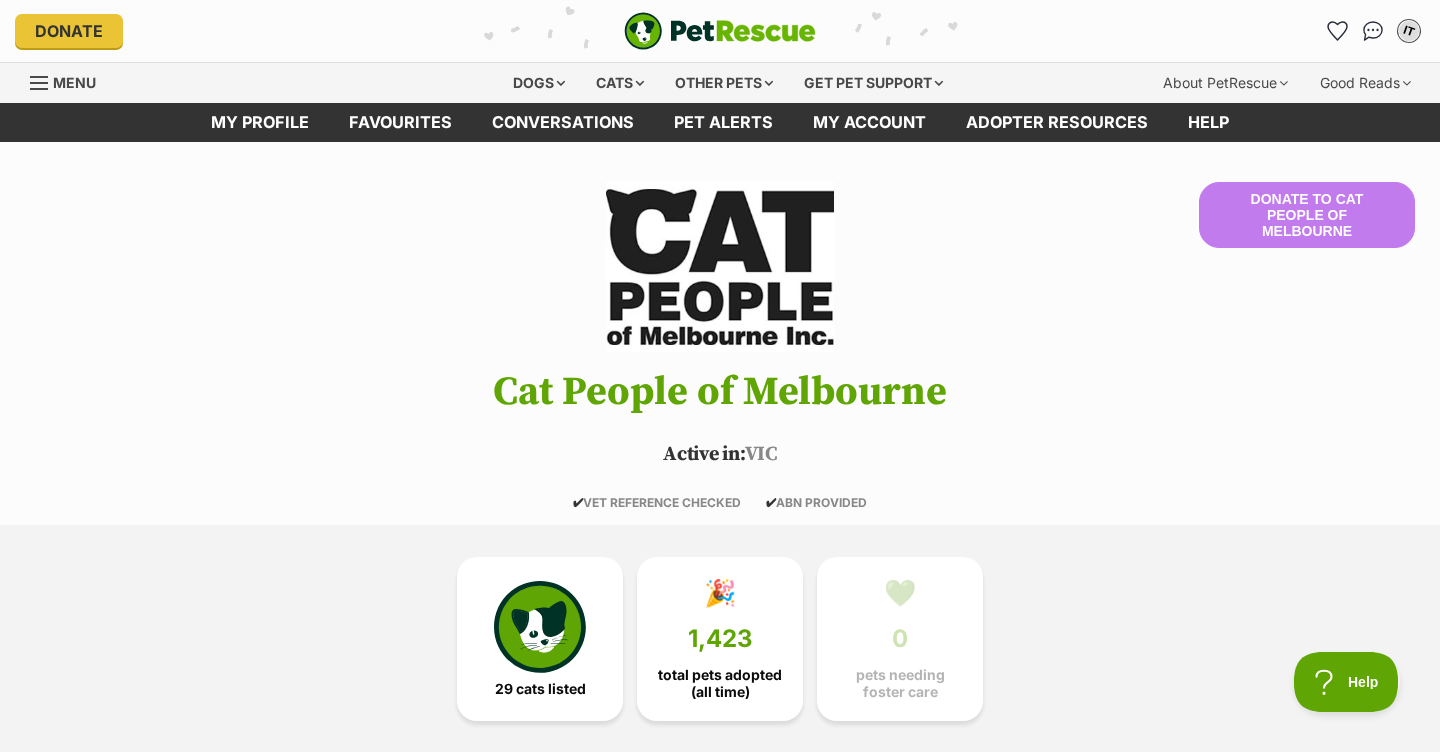 click on "IT" at bounding box center [1409, 31] 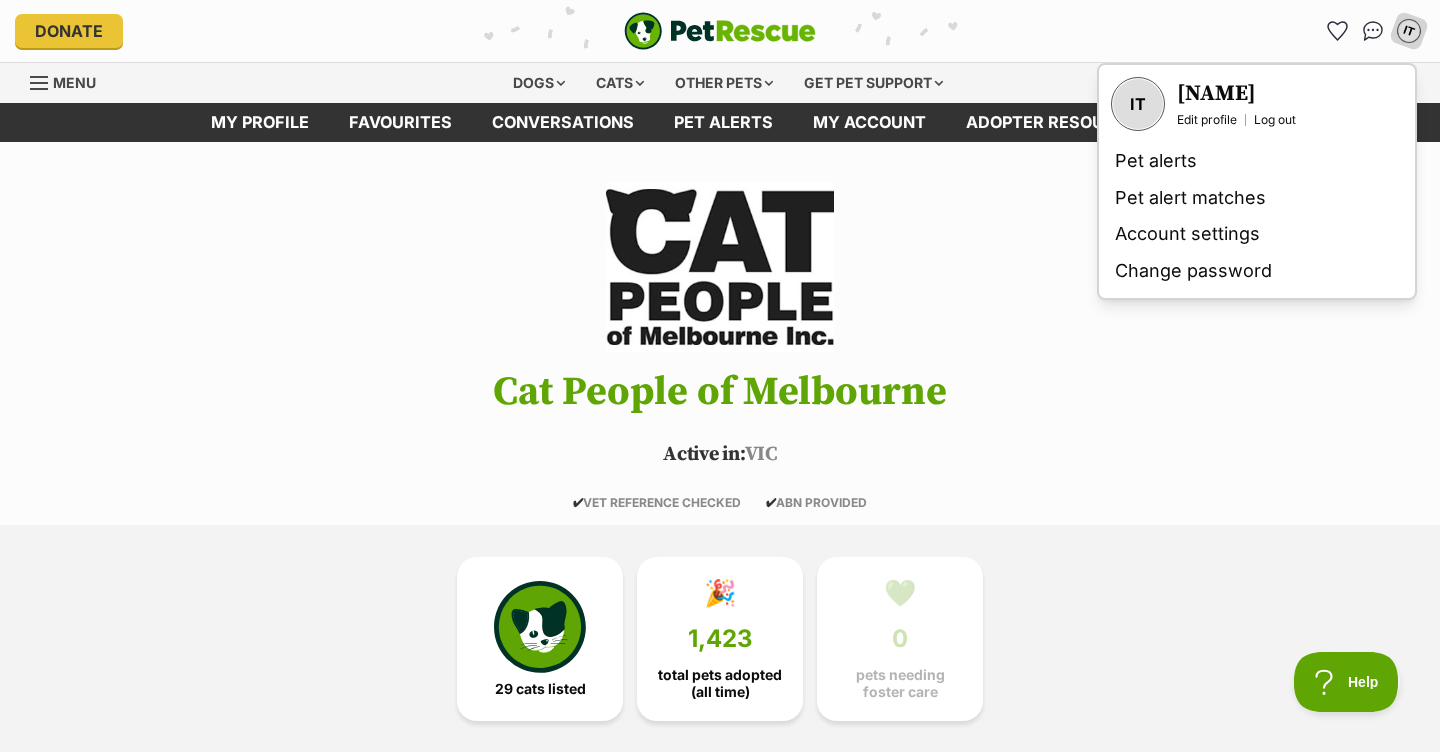 click on "IT" at bounding box center (1138, 104) 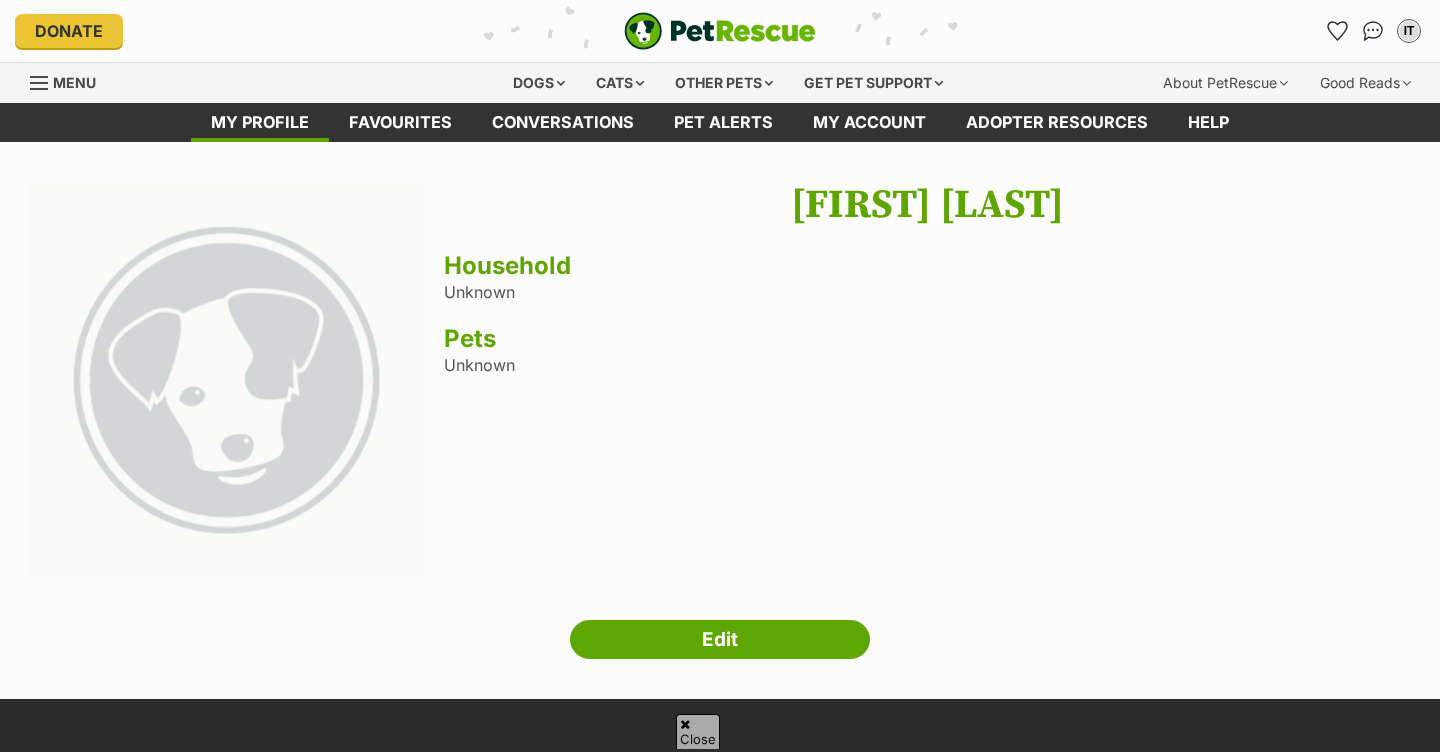 scroll, scrollTop: 435, scrollLeft: 0, axis: vertical 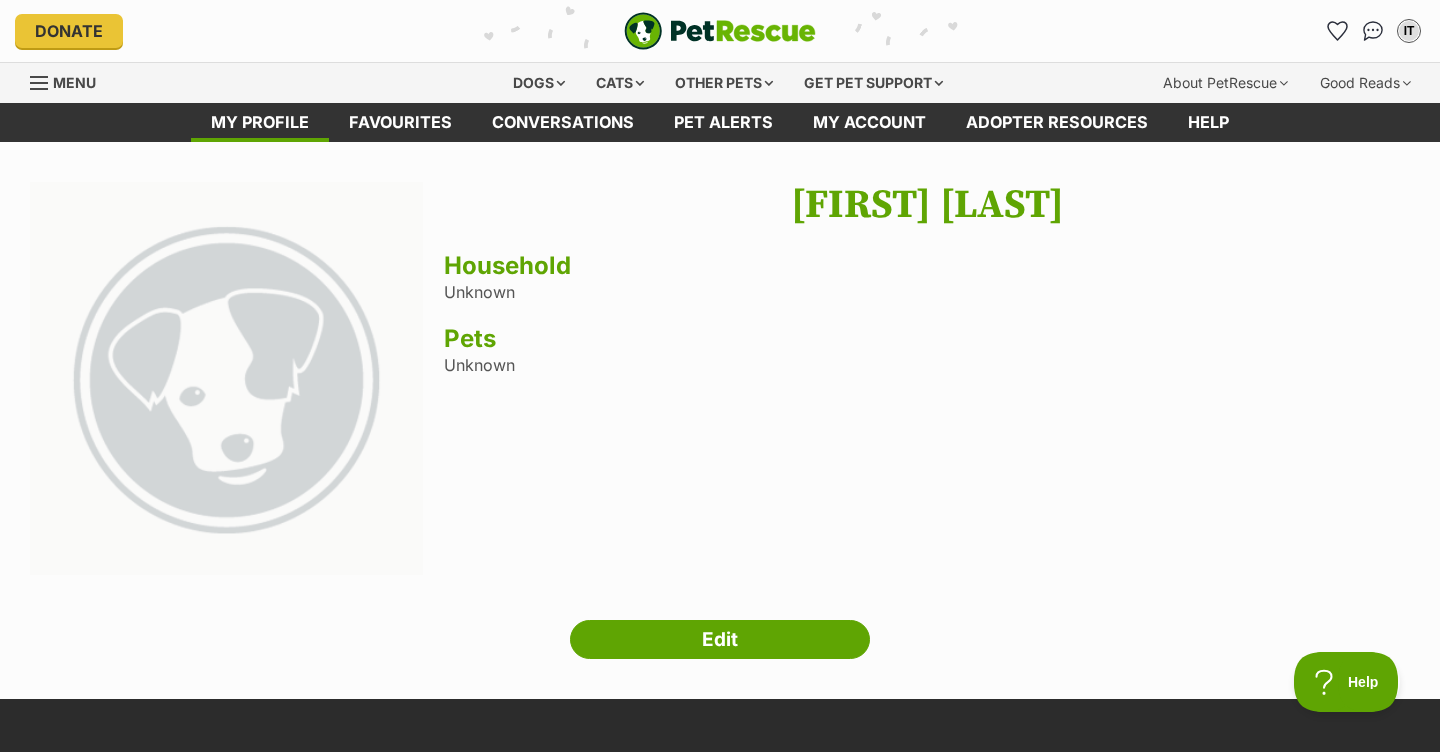 click at bounding box center [39, 83] 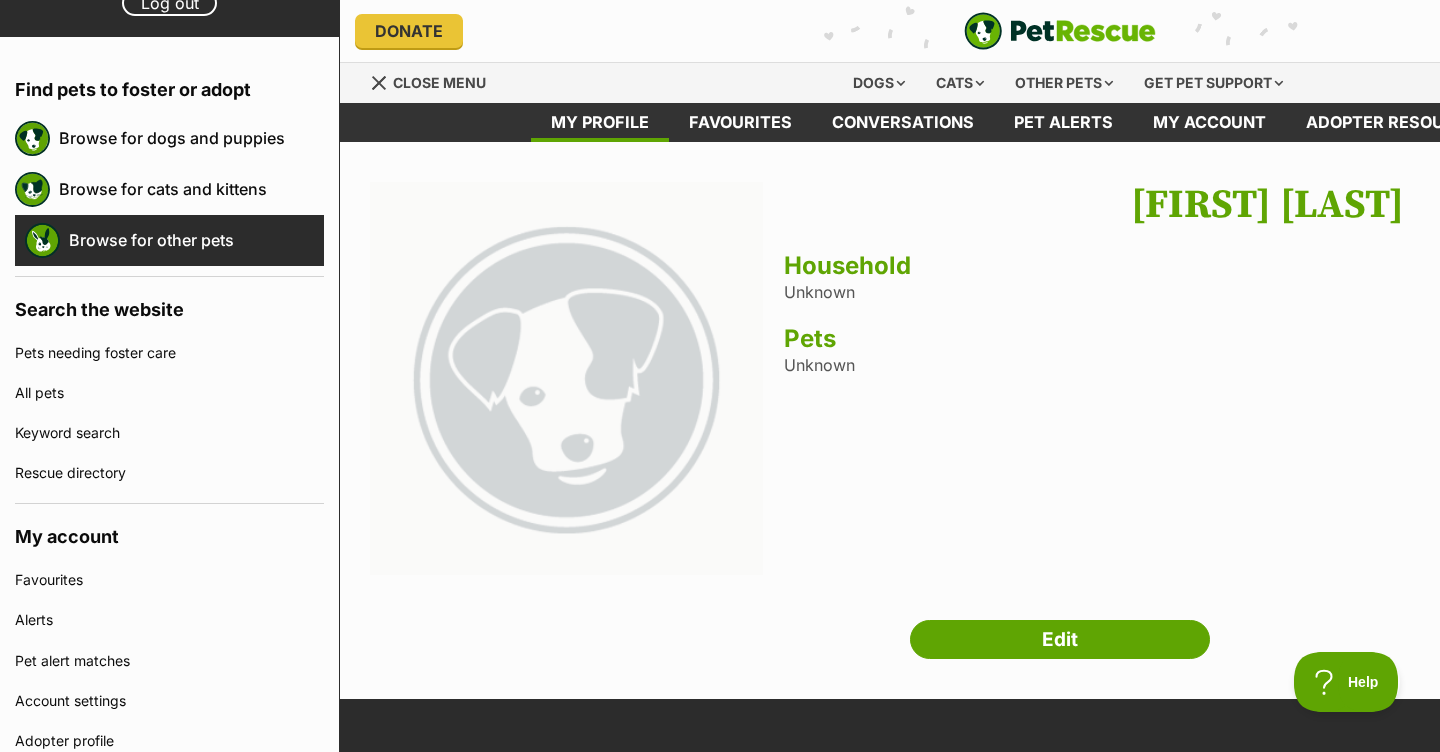 scroll, scrollTop: 242, scrollLeft: 0, axis: vertical 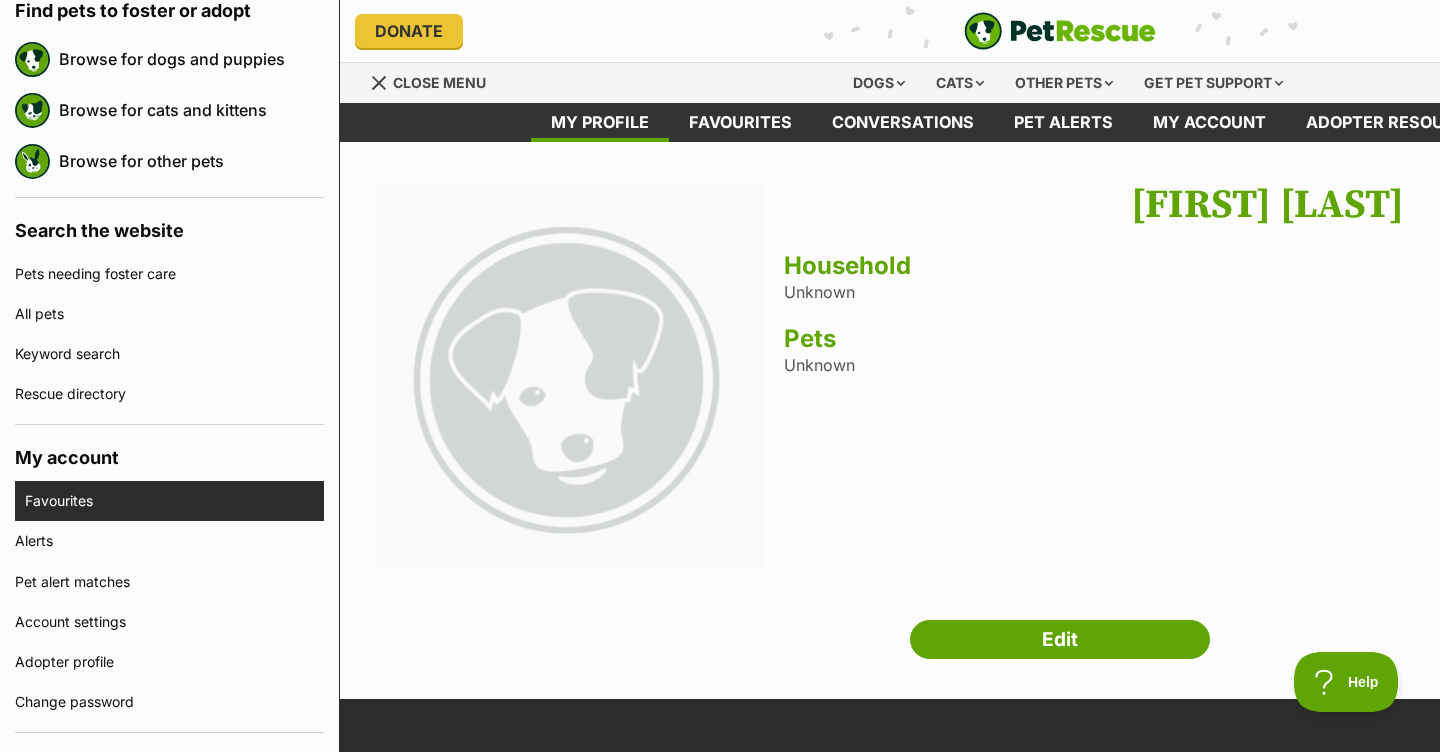 click on "Favourites" at bounding box center [174, 501] 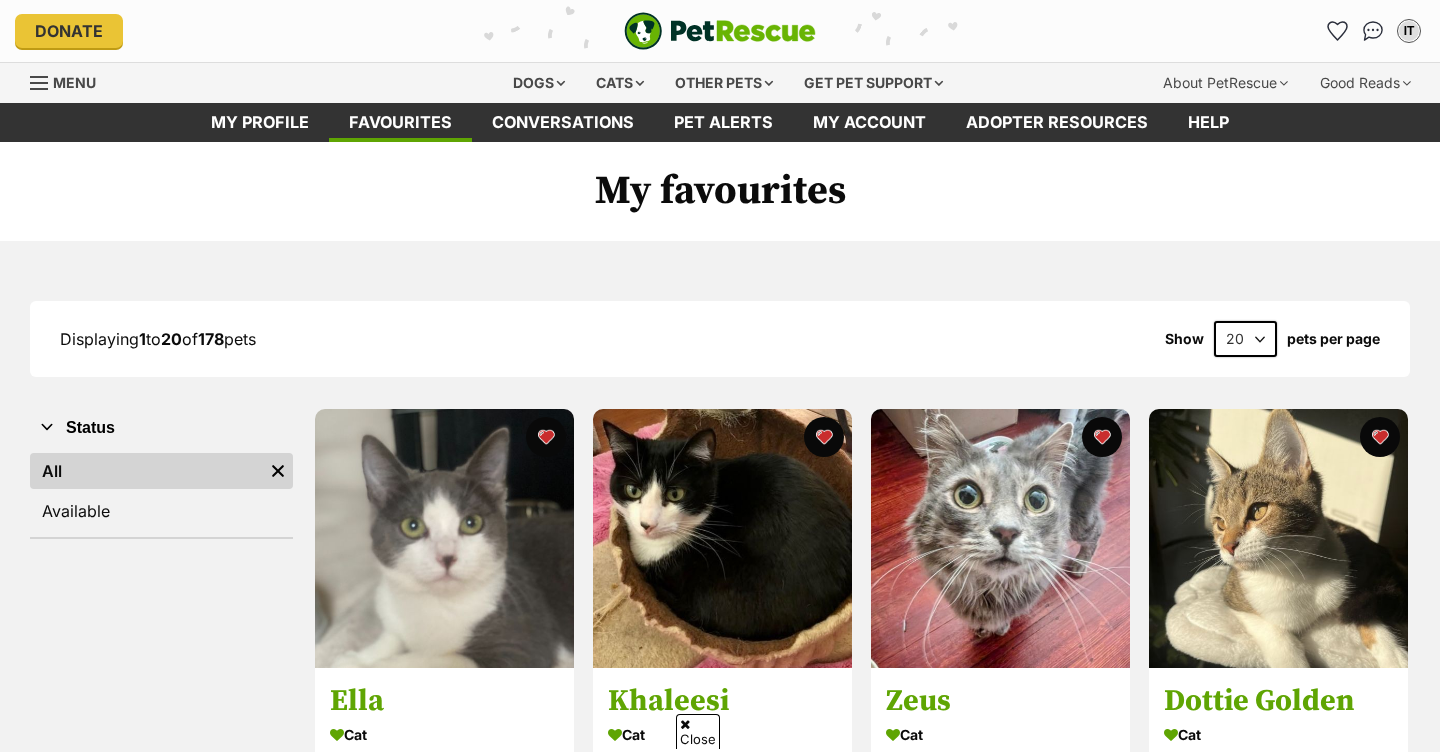 scroll, scrollTop: 514, scrollLeft: 0, axis: vertical 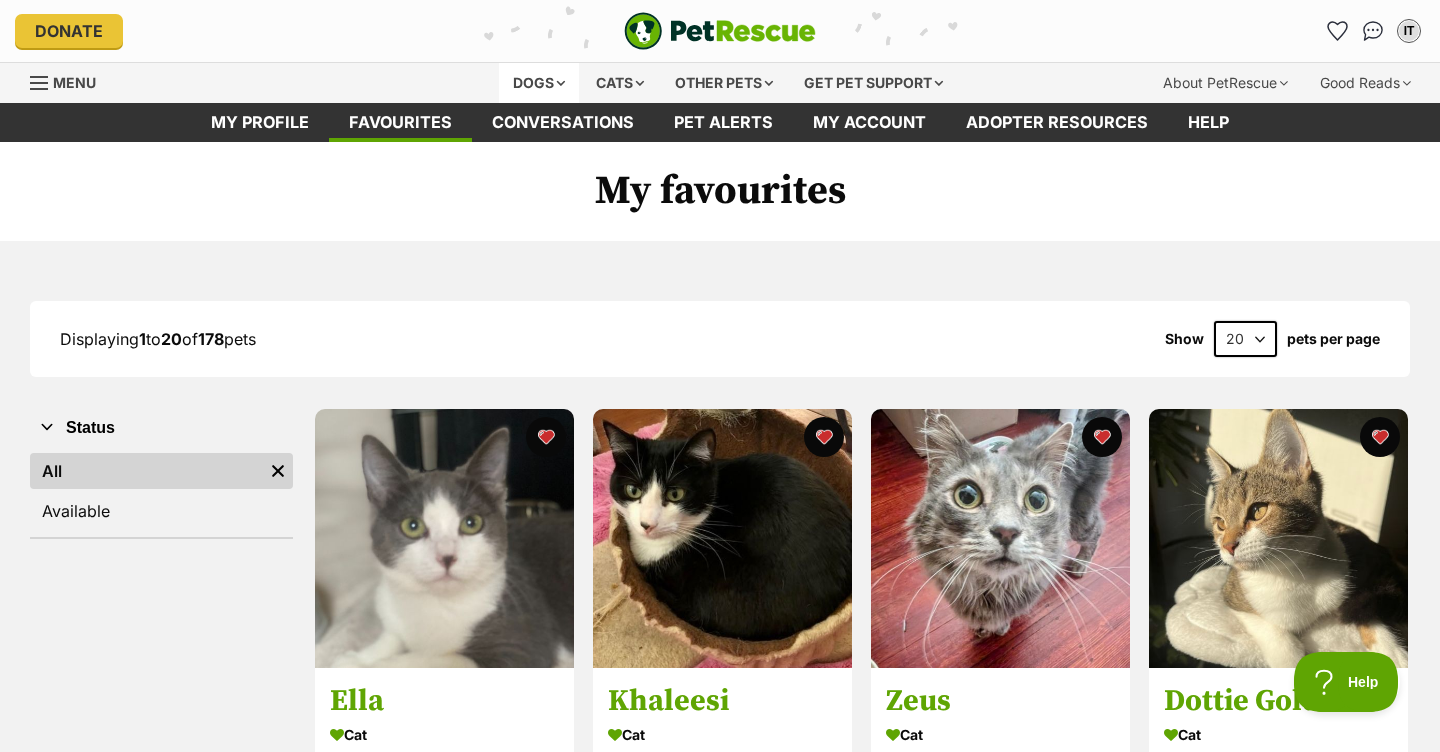 click on "Dogs" at bounding box center (539, 83) 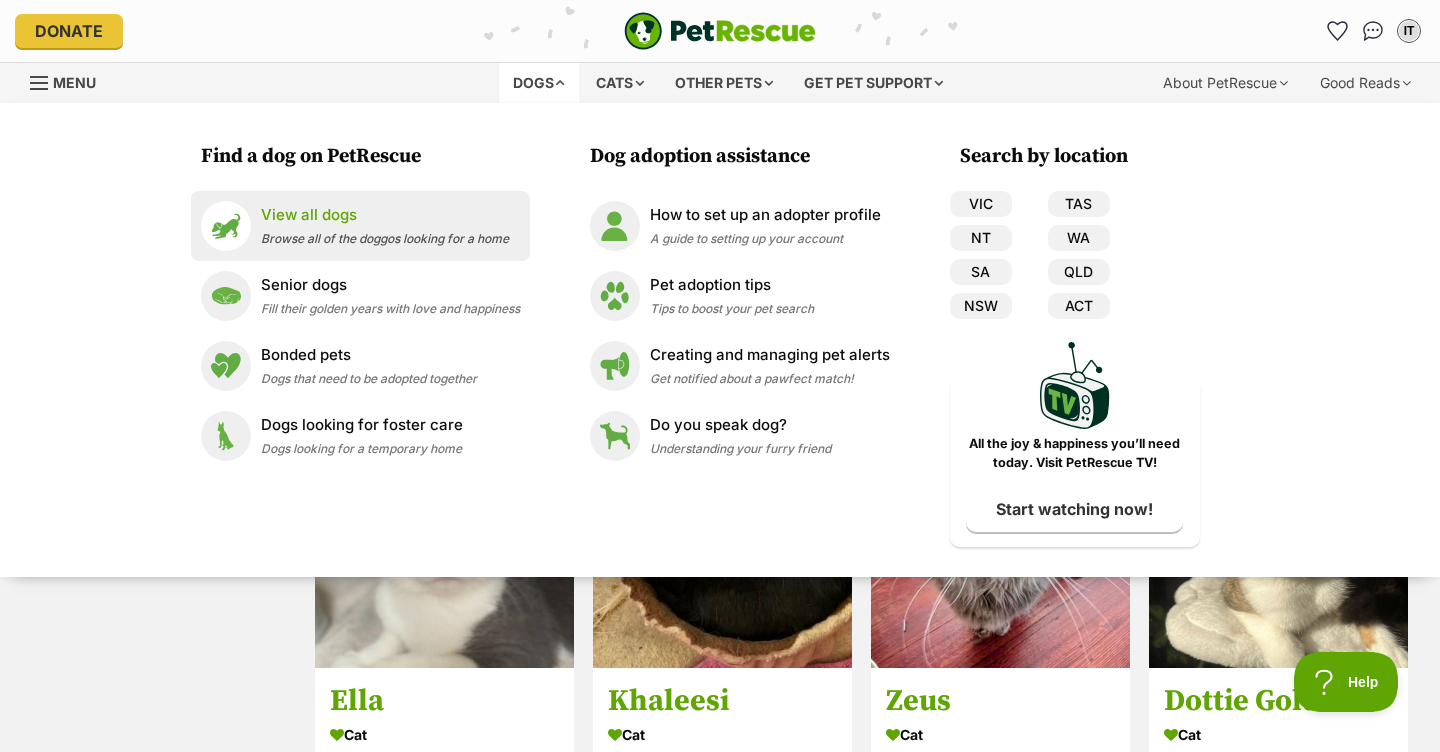 click on "View all dogs" at bounding box center [385, 215] 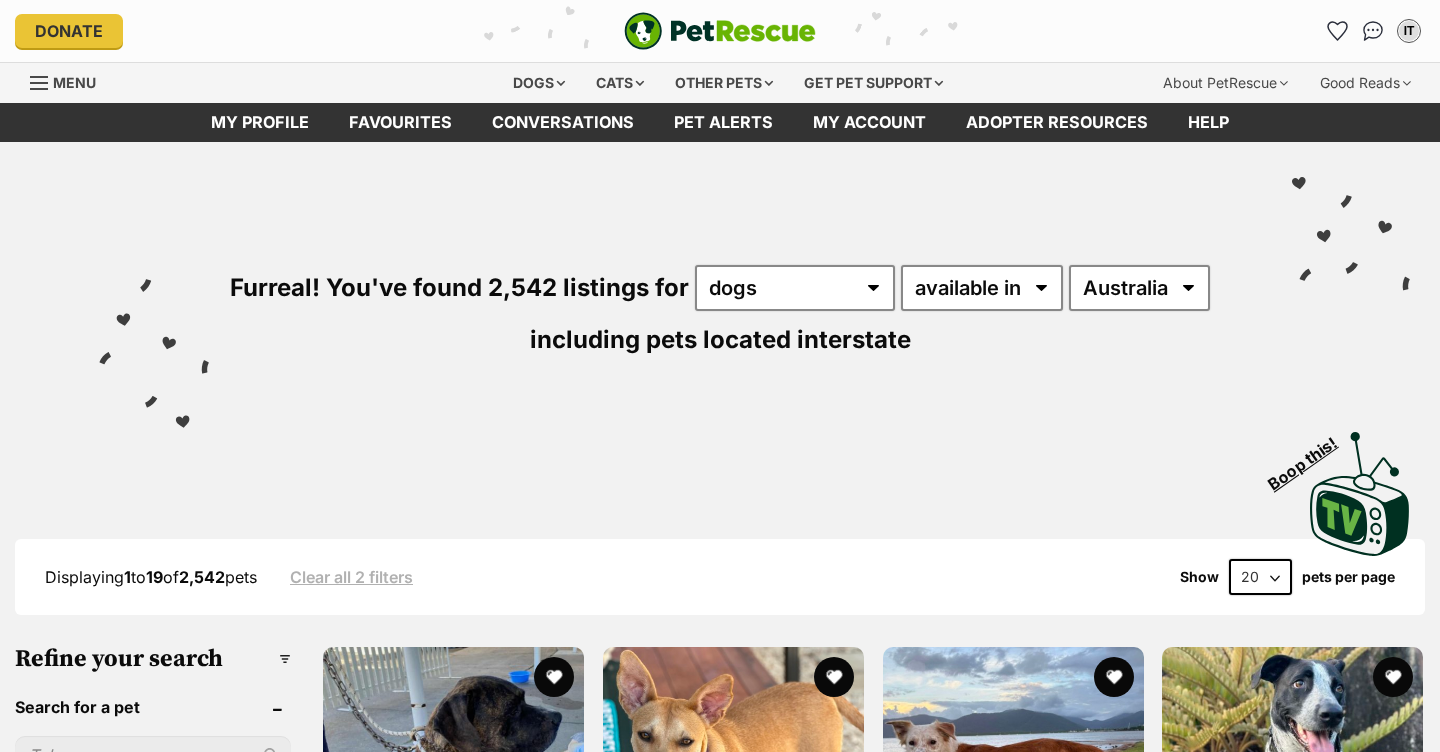 scroll, scrollTop: 0, scrollLeft: 0, axis: both 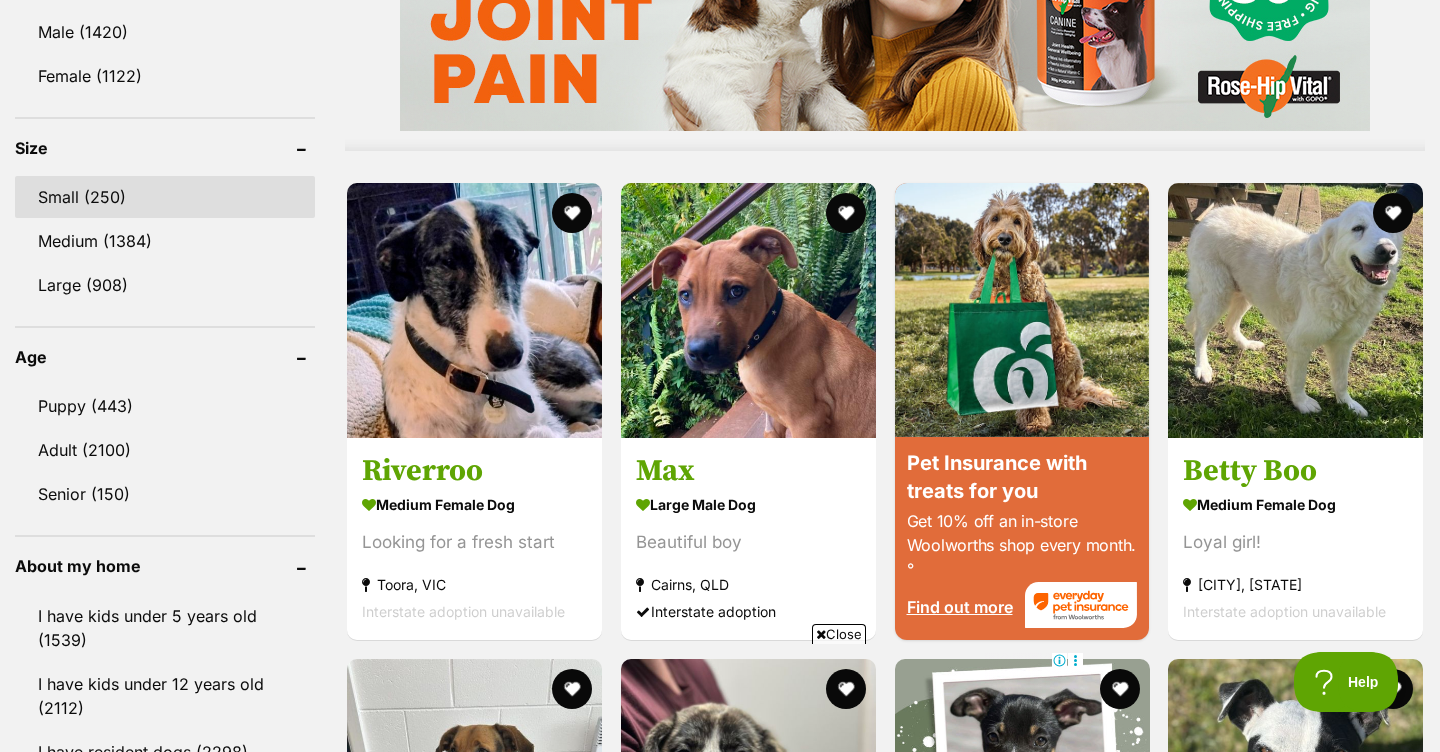 click on "Small (250)" at bounding box center (165, 197) 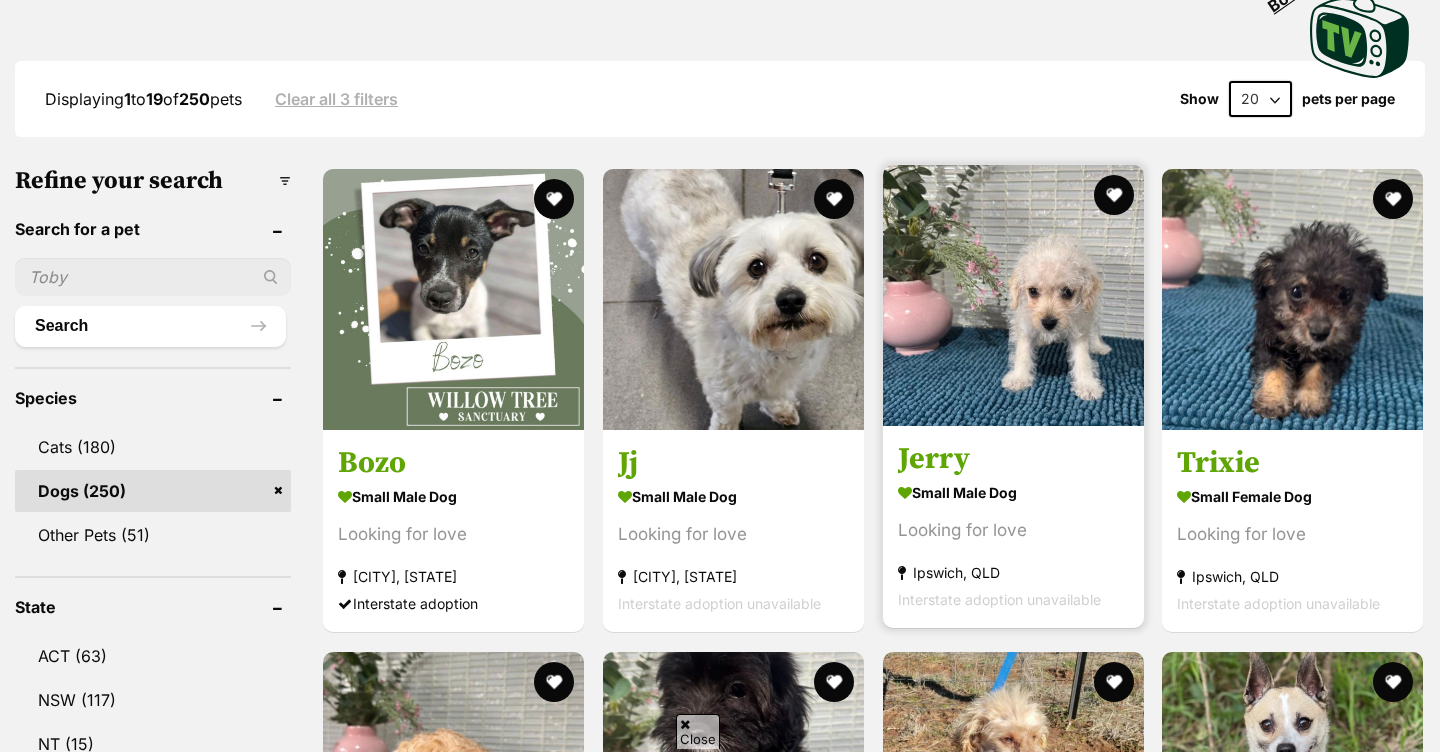 scroll, scrollTop: 484, scrollLeft: 0, axis: vertical 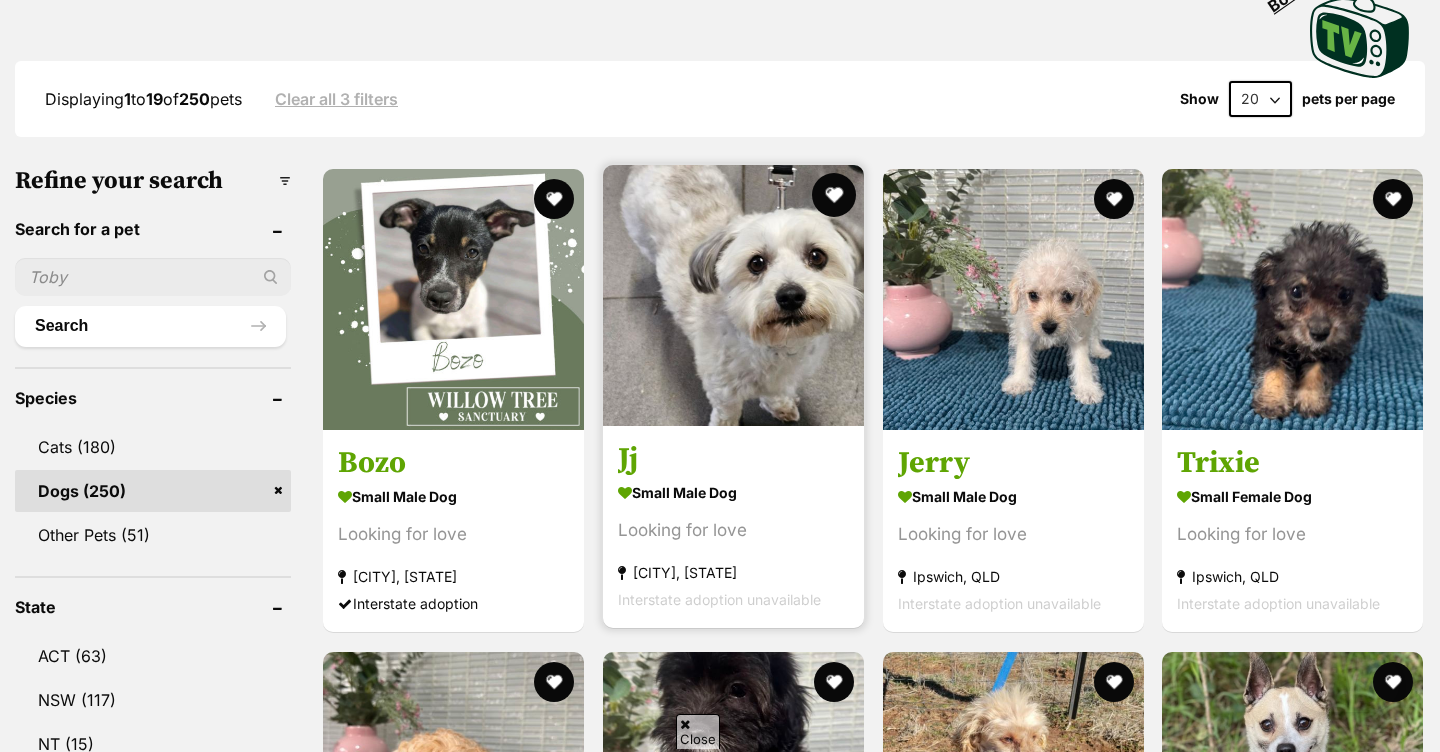 click at bounding box center (834, 195) 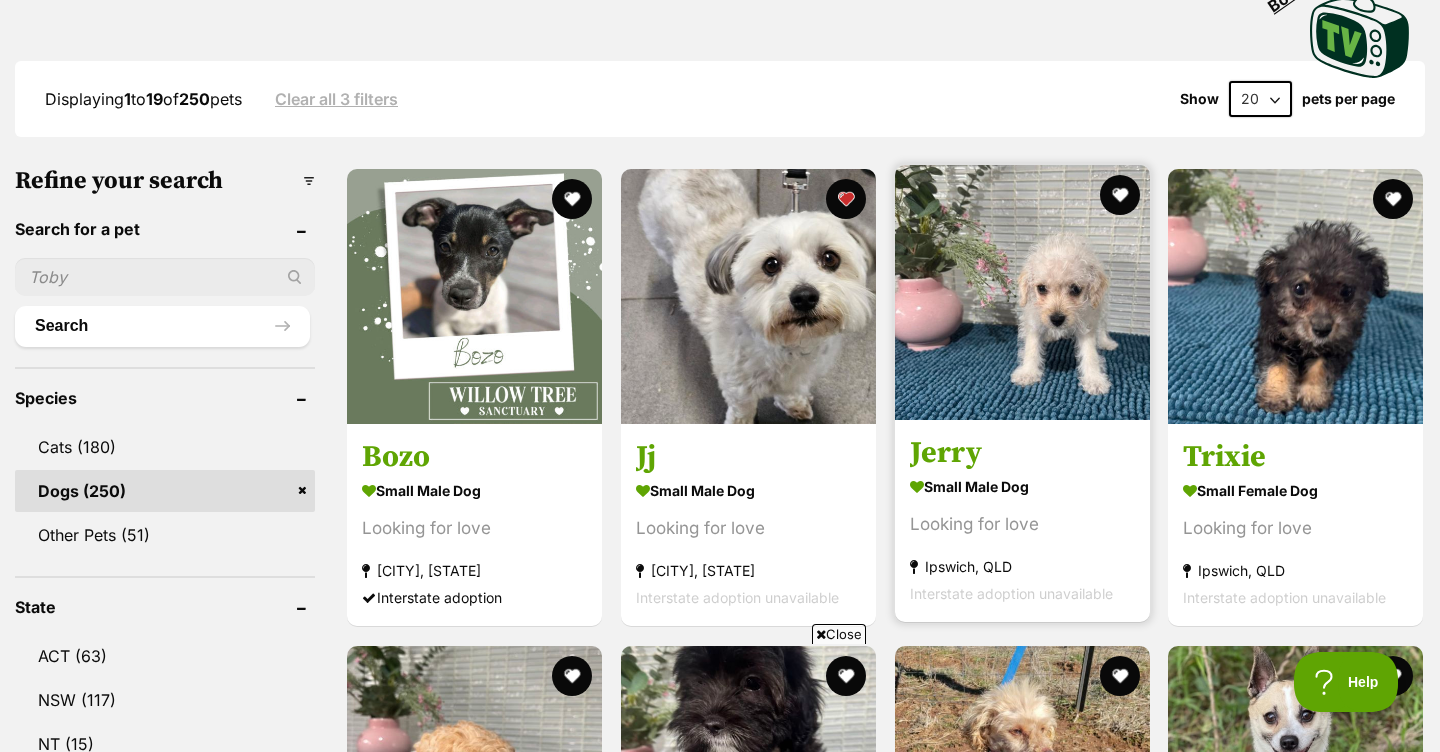 scroll, scrollTop: 0, scrollLeft: 0, axis: both 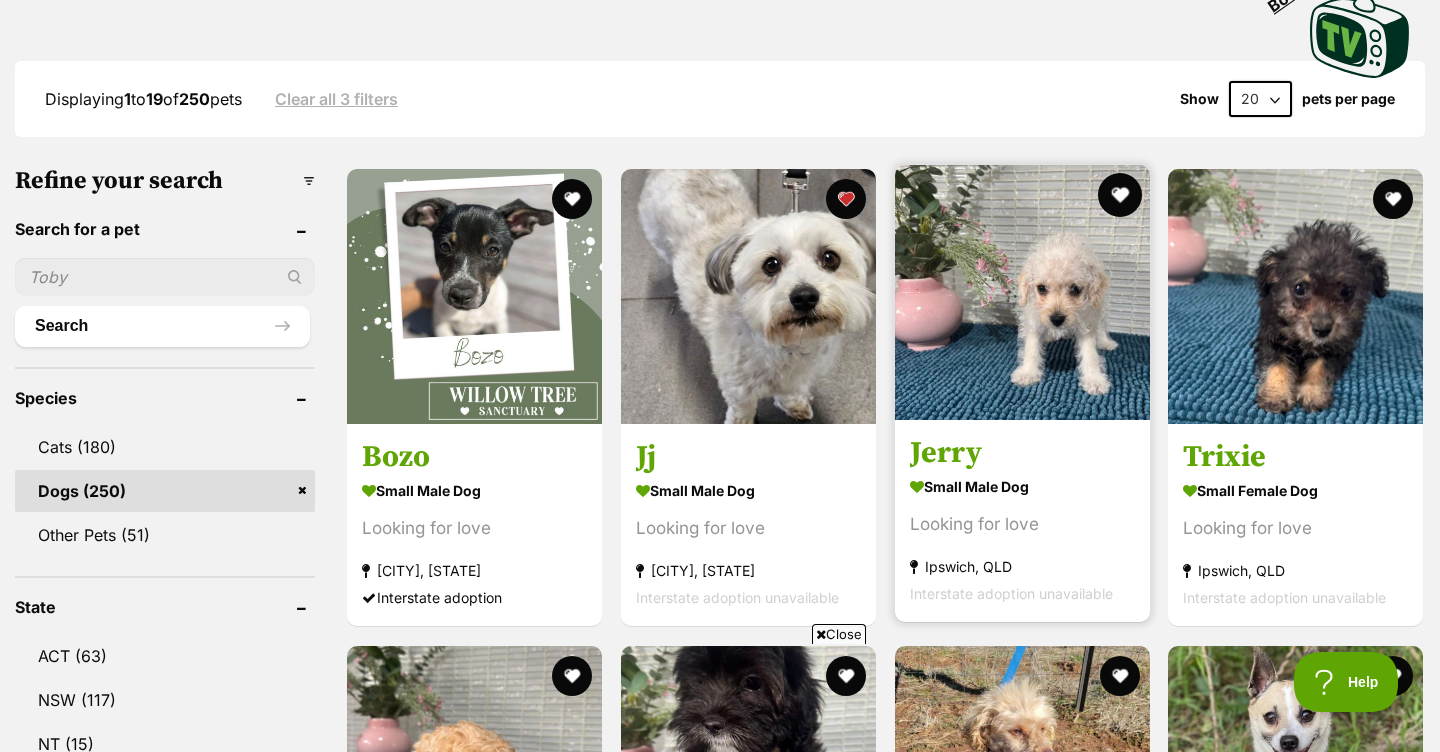 click at bounding box center [1119, 195] 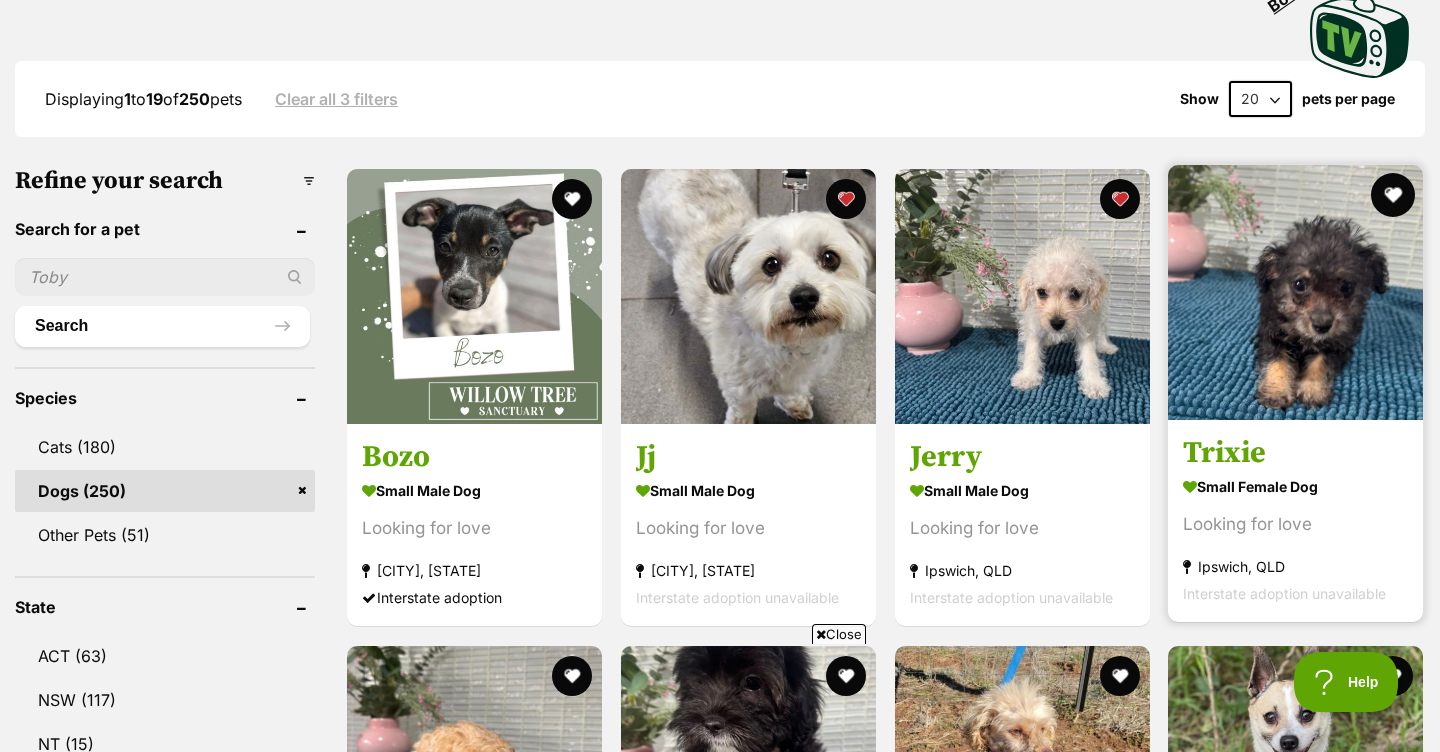click at bounding box center (1393, 195) 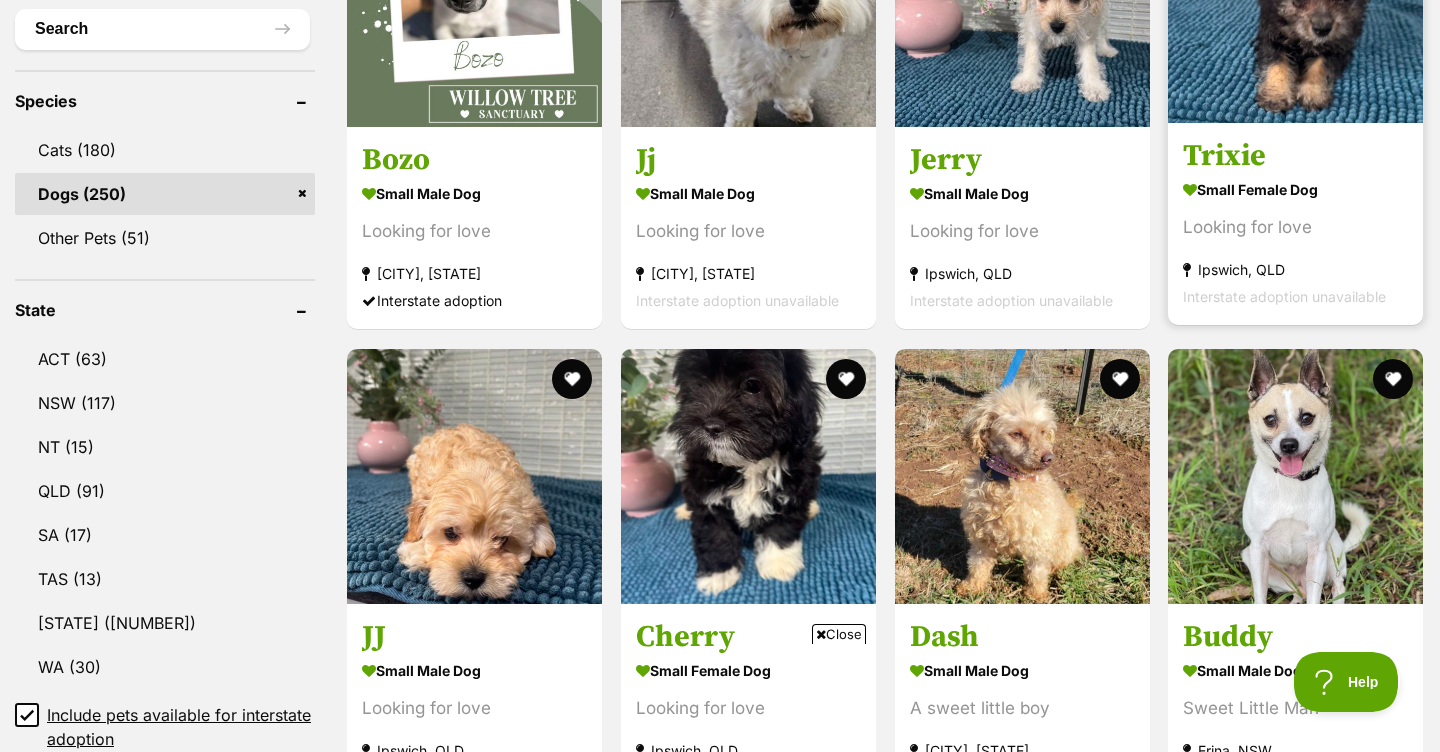 scroll, scrollTop: 782, scrollLeft: 0, axis: vertical 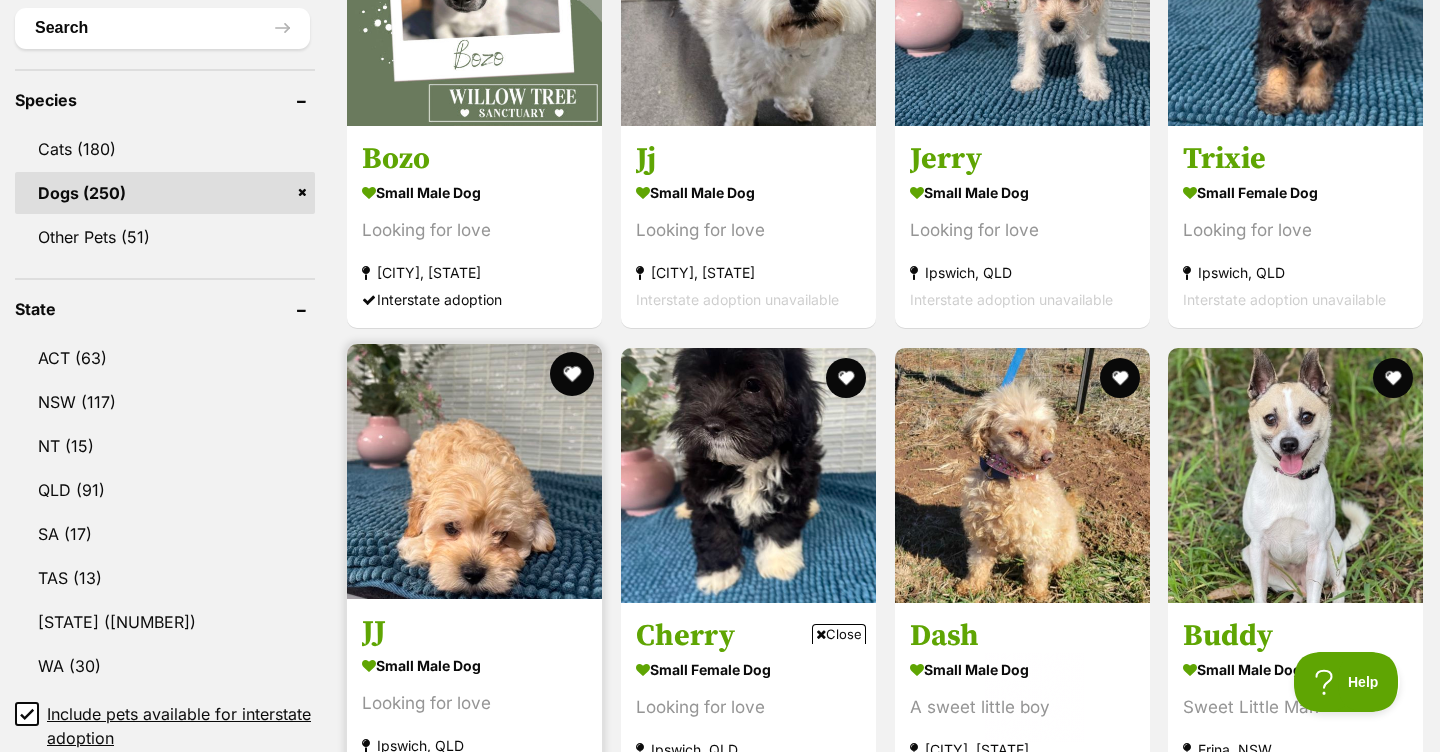 click at bounding box center (572, 374) 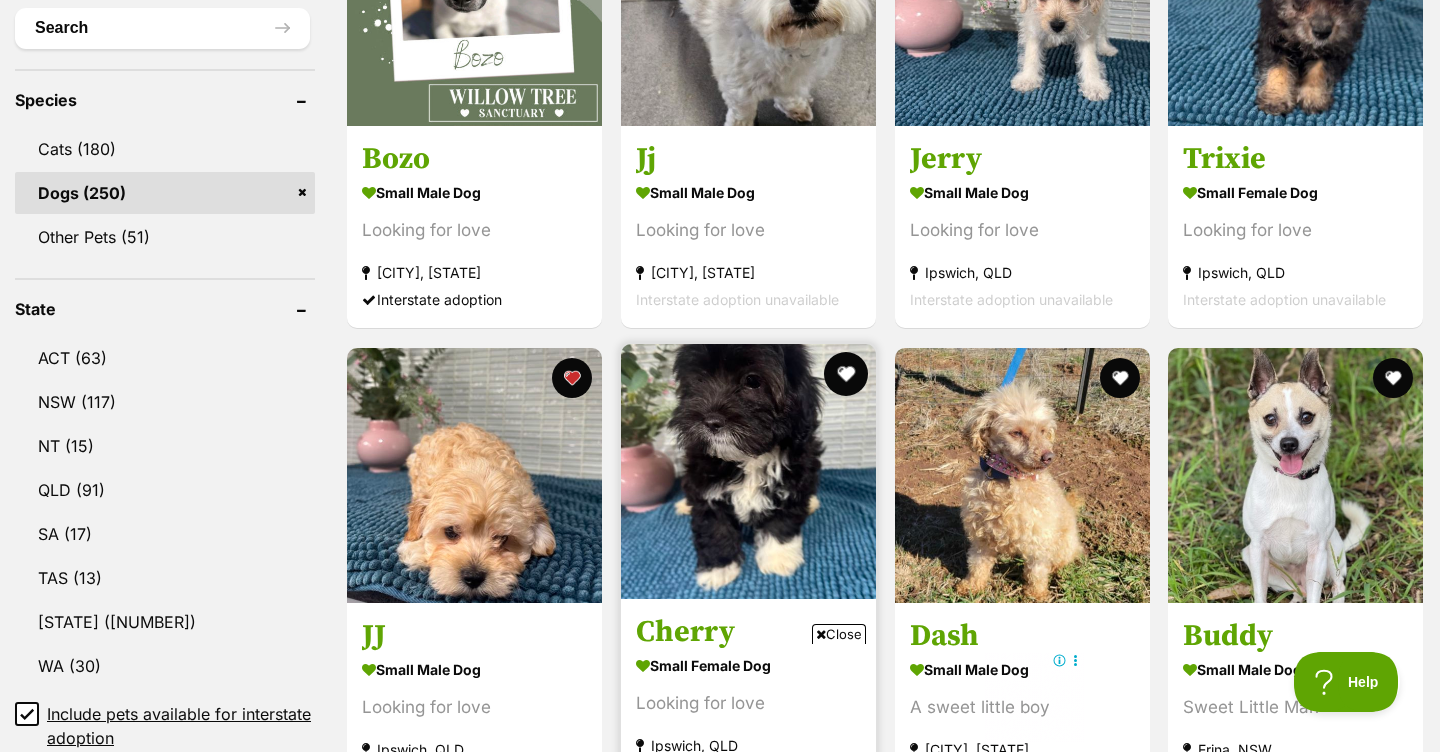 click at bounding box center [846, 374] 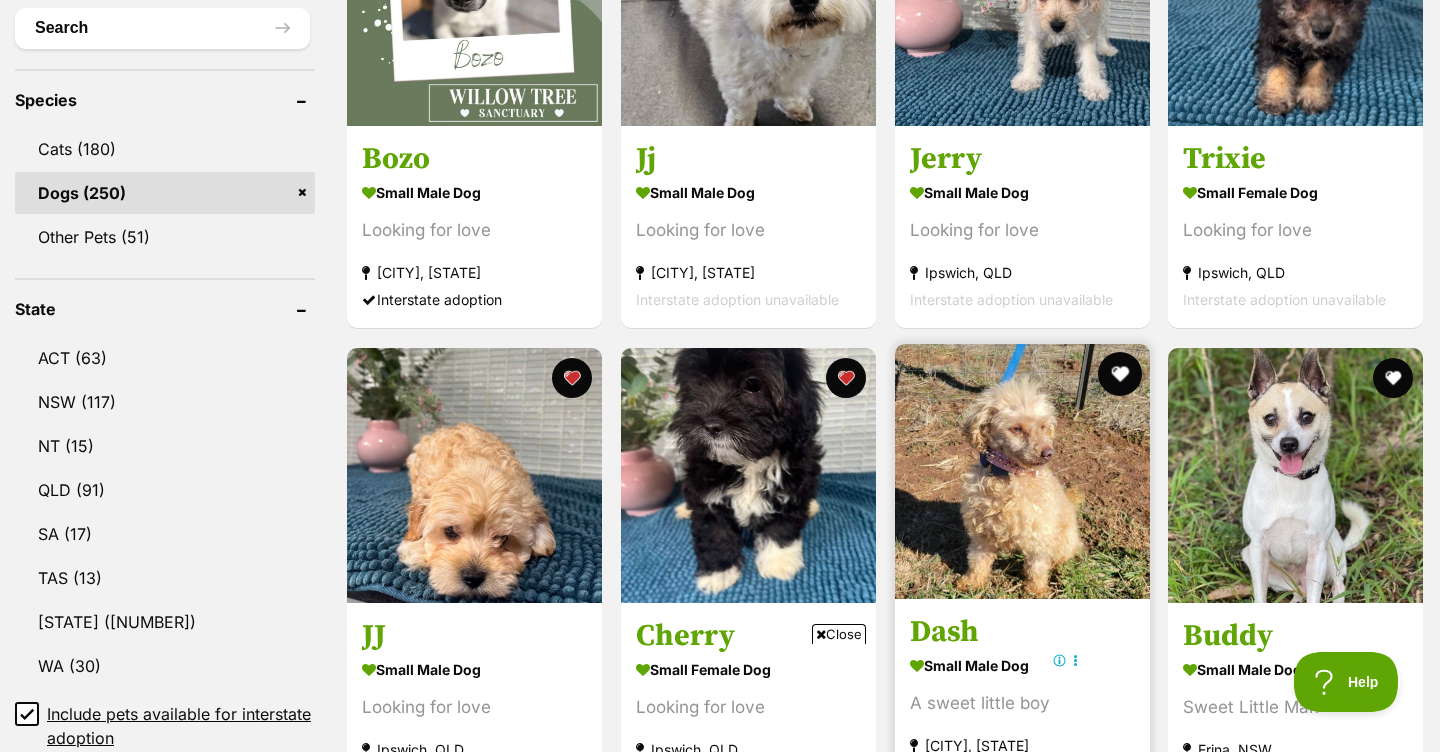 scroll, scrollTop: 0, scrollLeft: 0, axis: both 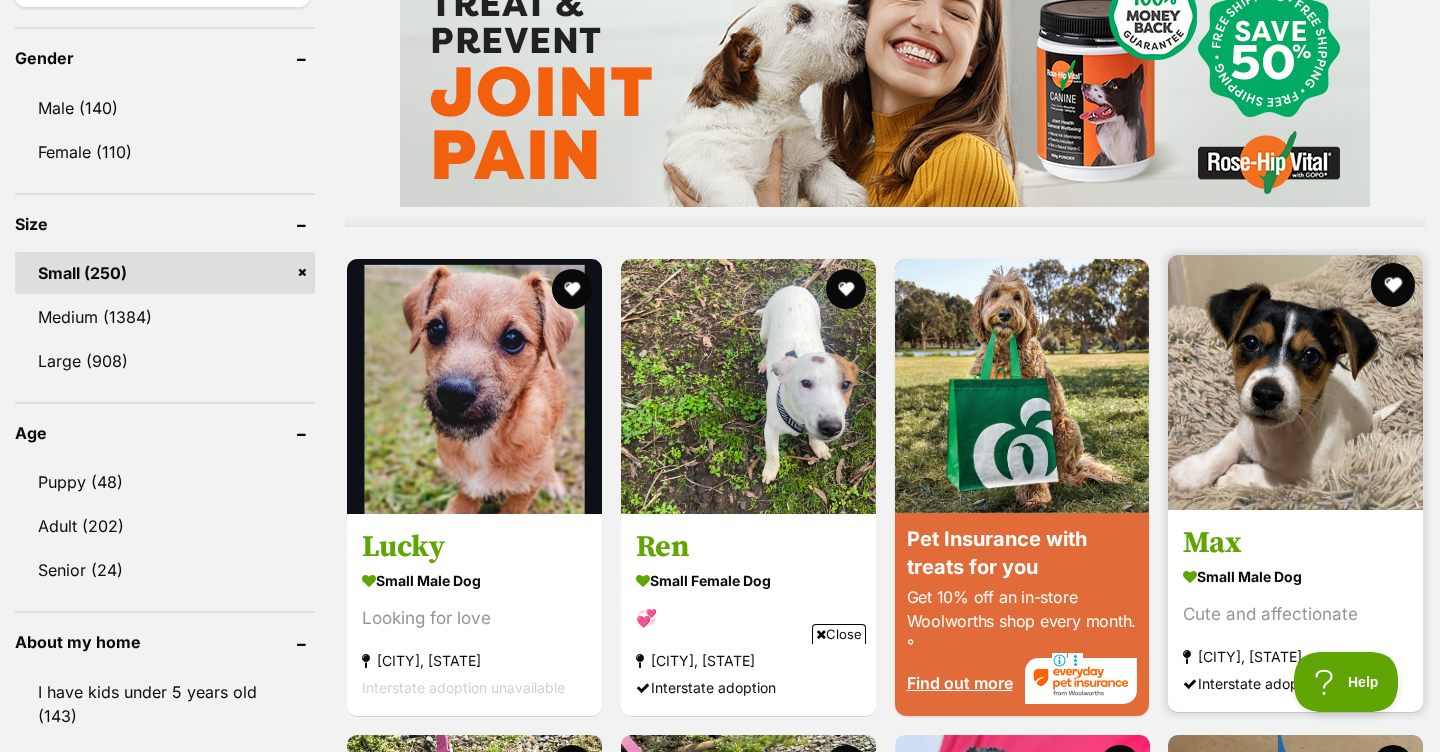 click at bounding box center (1393, 285) 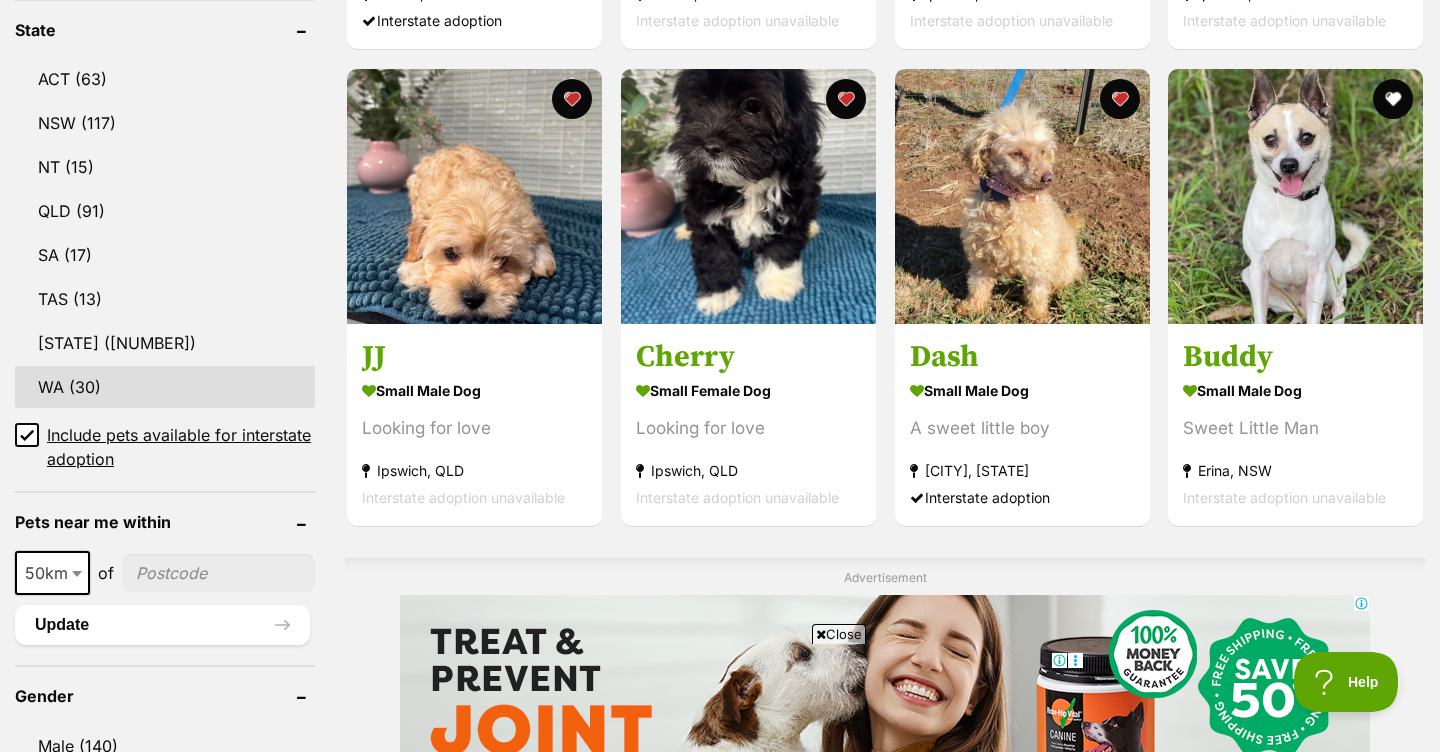 scroll, scrollTop: 1051, scrollLeft: 0, axis: vertical 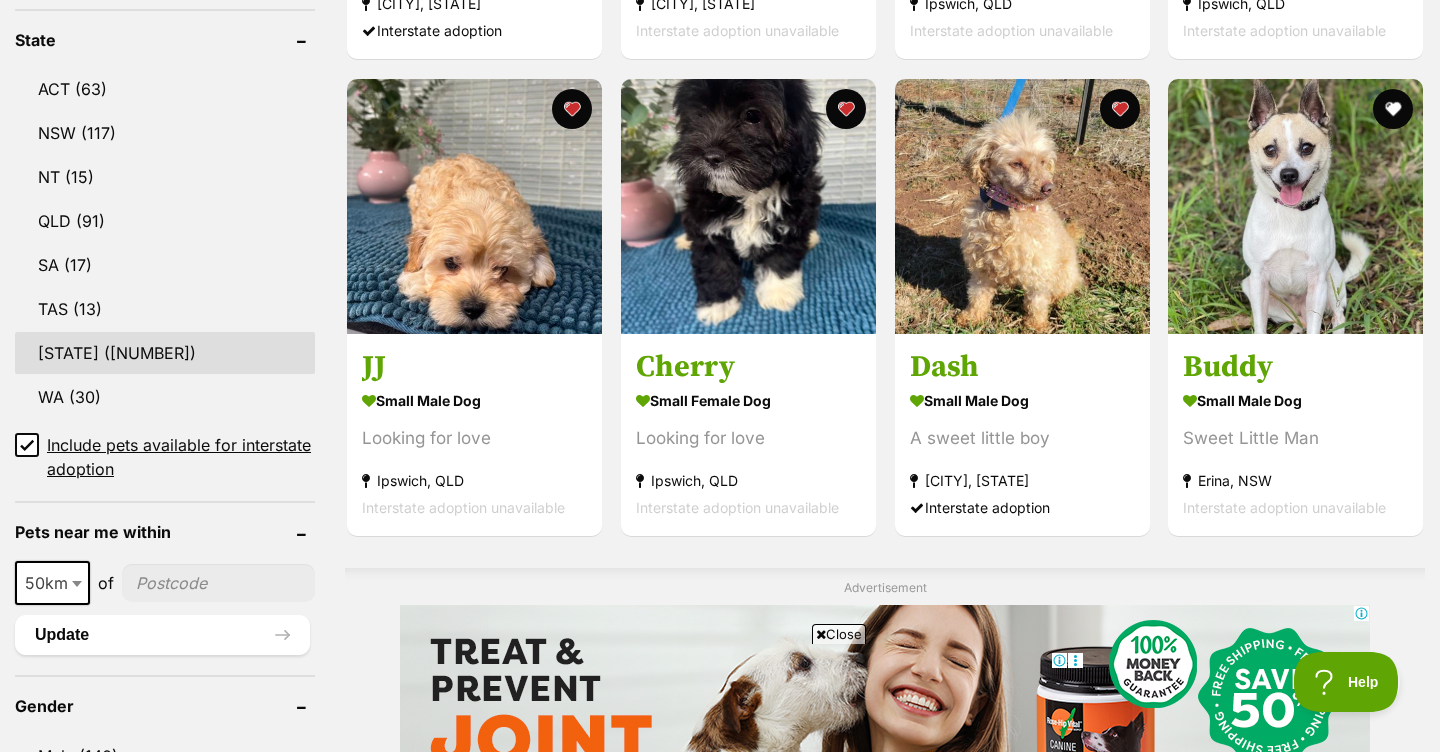 click on "[STATE] (67)" at bounding box center (165, 353) 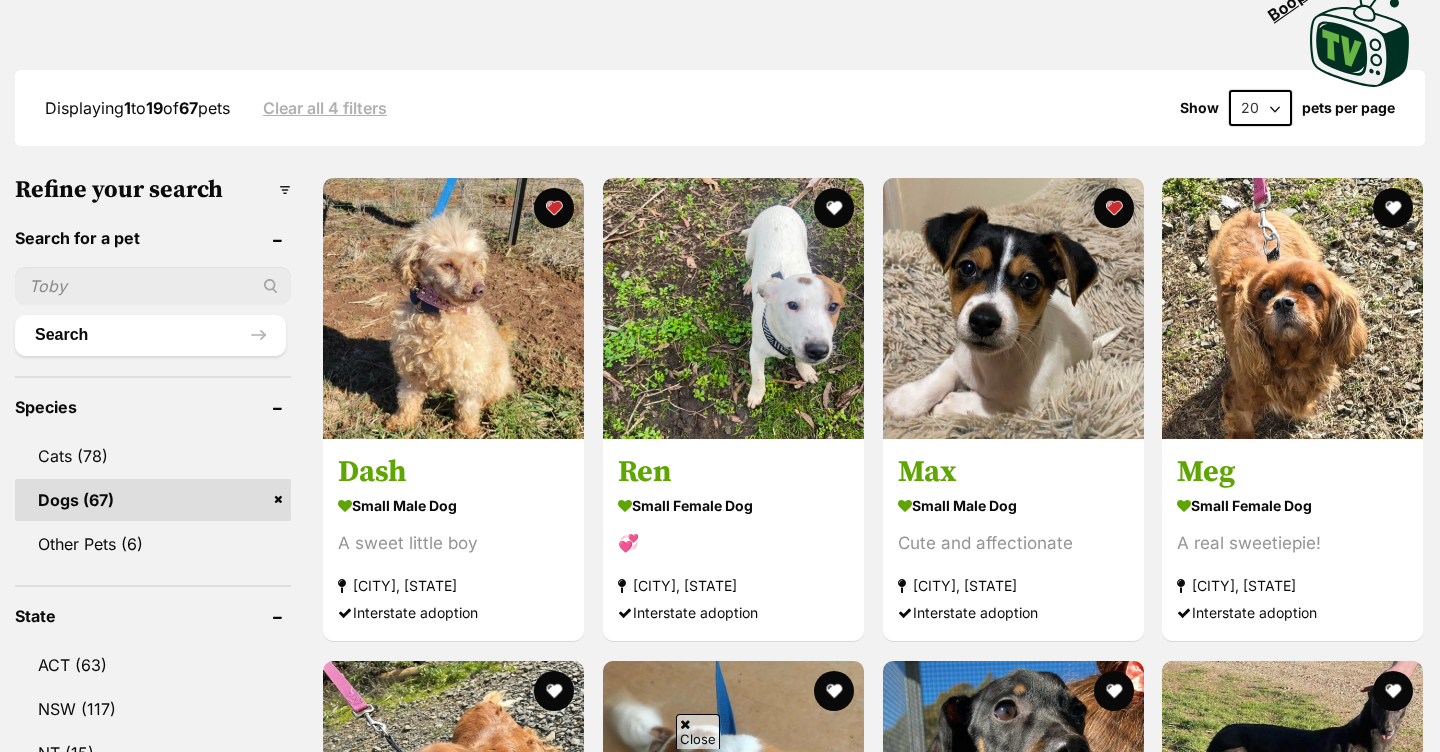 scroll, scrollTop: 0, scrollLeft: 0, axis: both 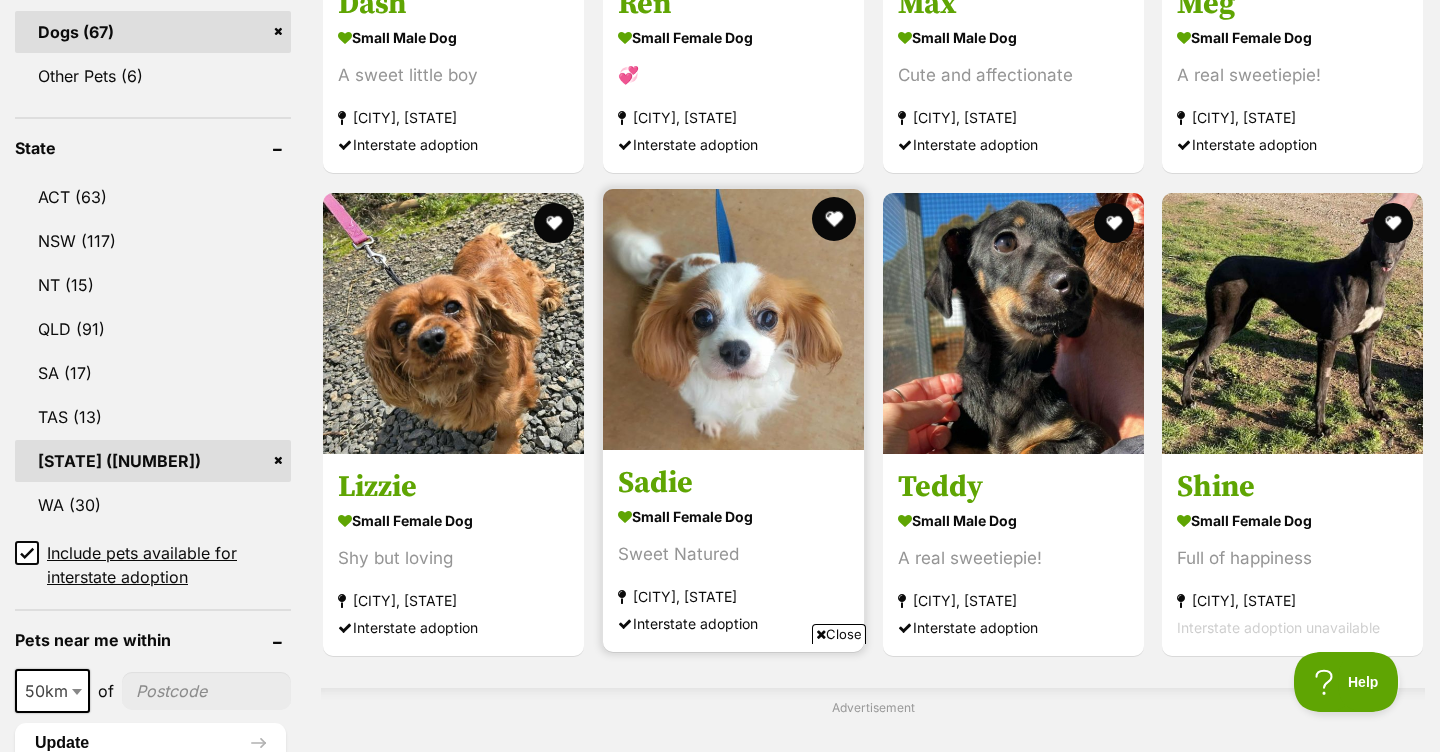 click at bounding box center [834, 219] 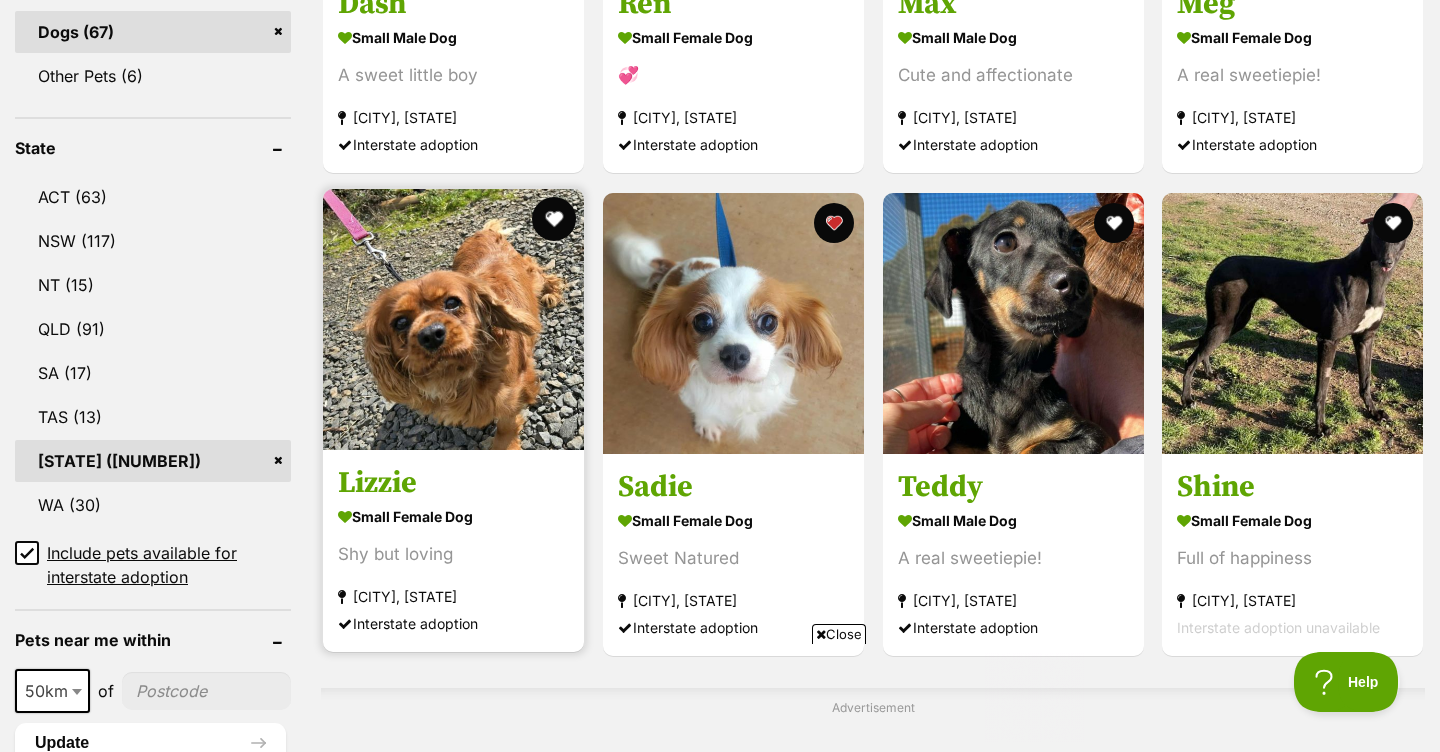 click at bounding box center (554, 219) 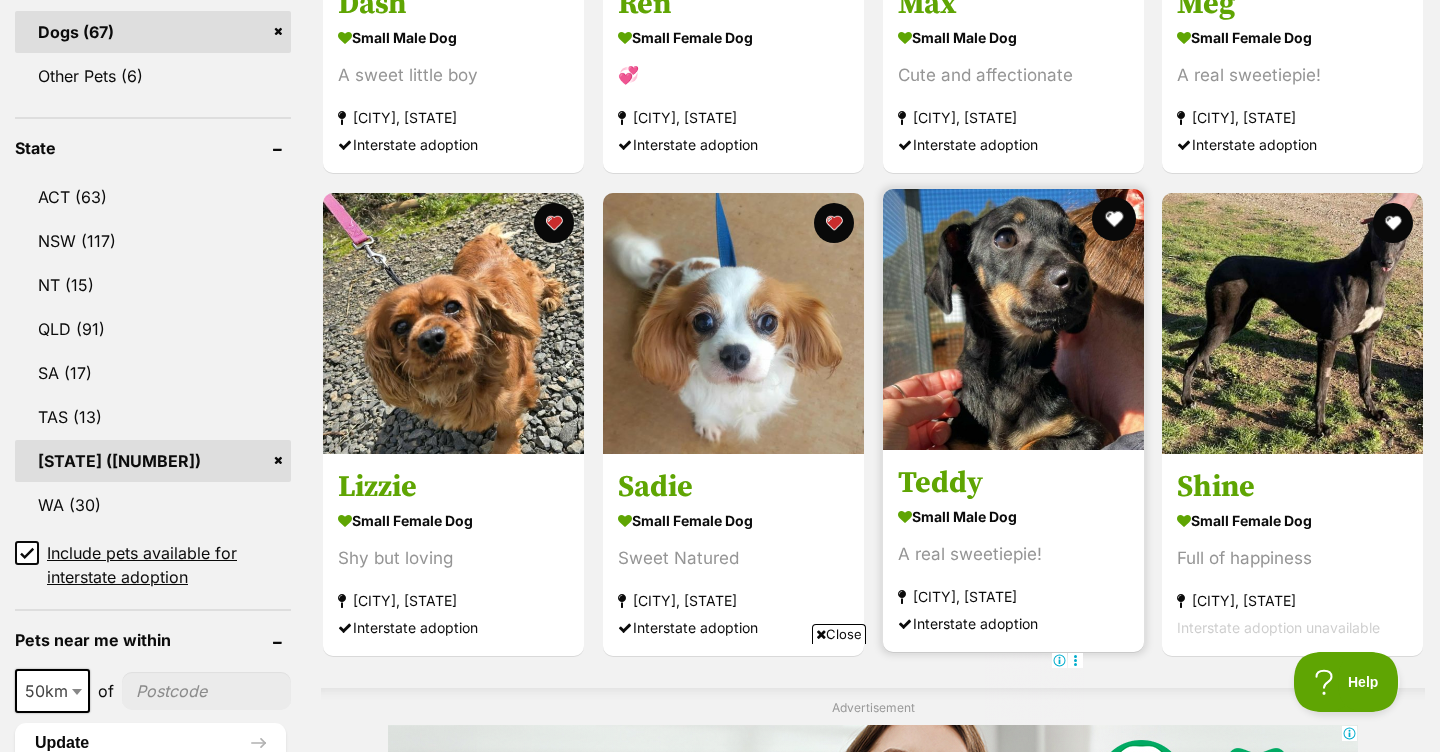 scroll, scrollTop: 0, scrollLeft: 0, axis: both 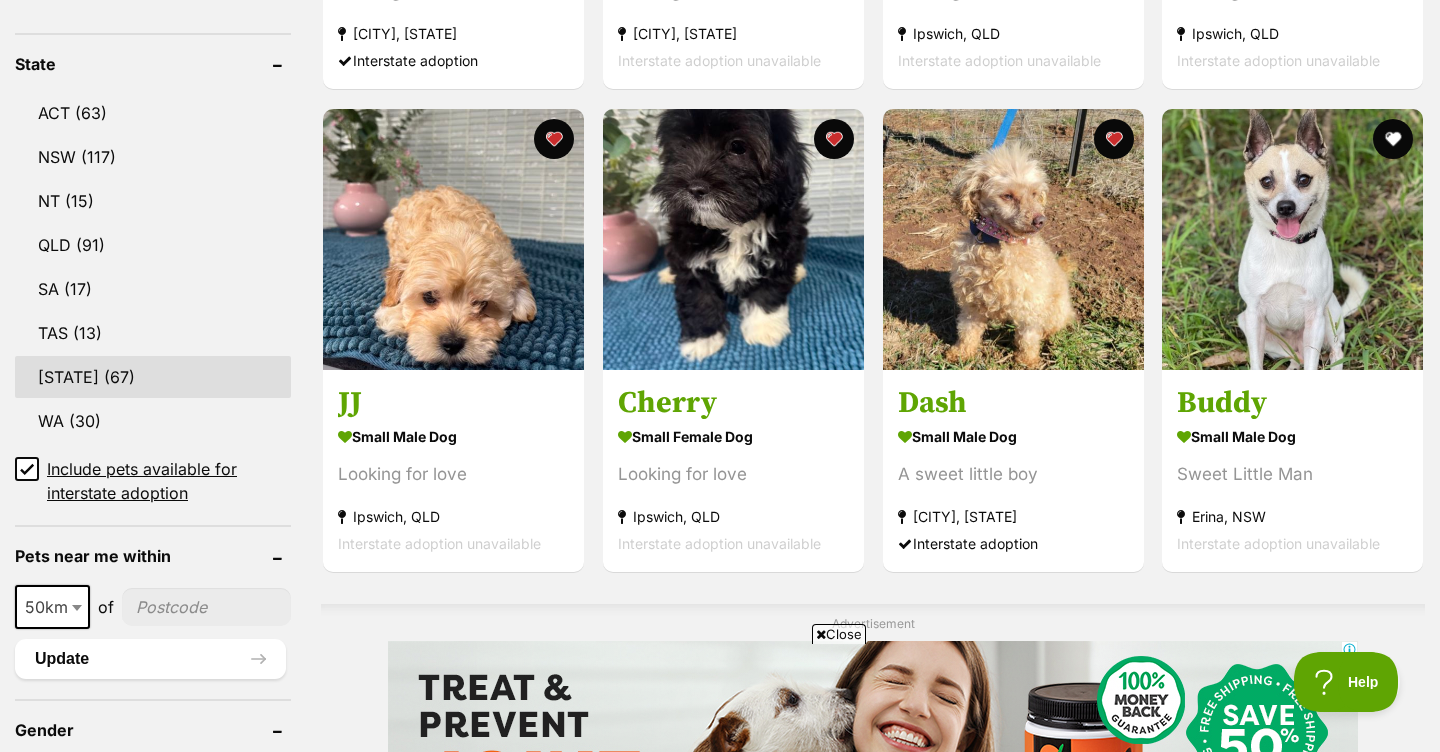click on "[STATE] (67)" at bounding box center (153, 377) 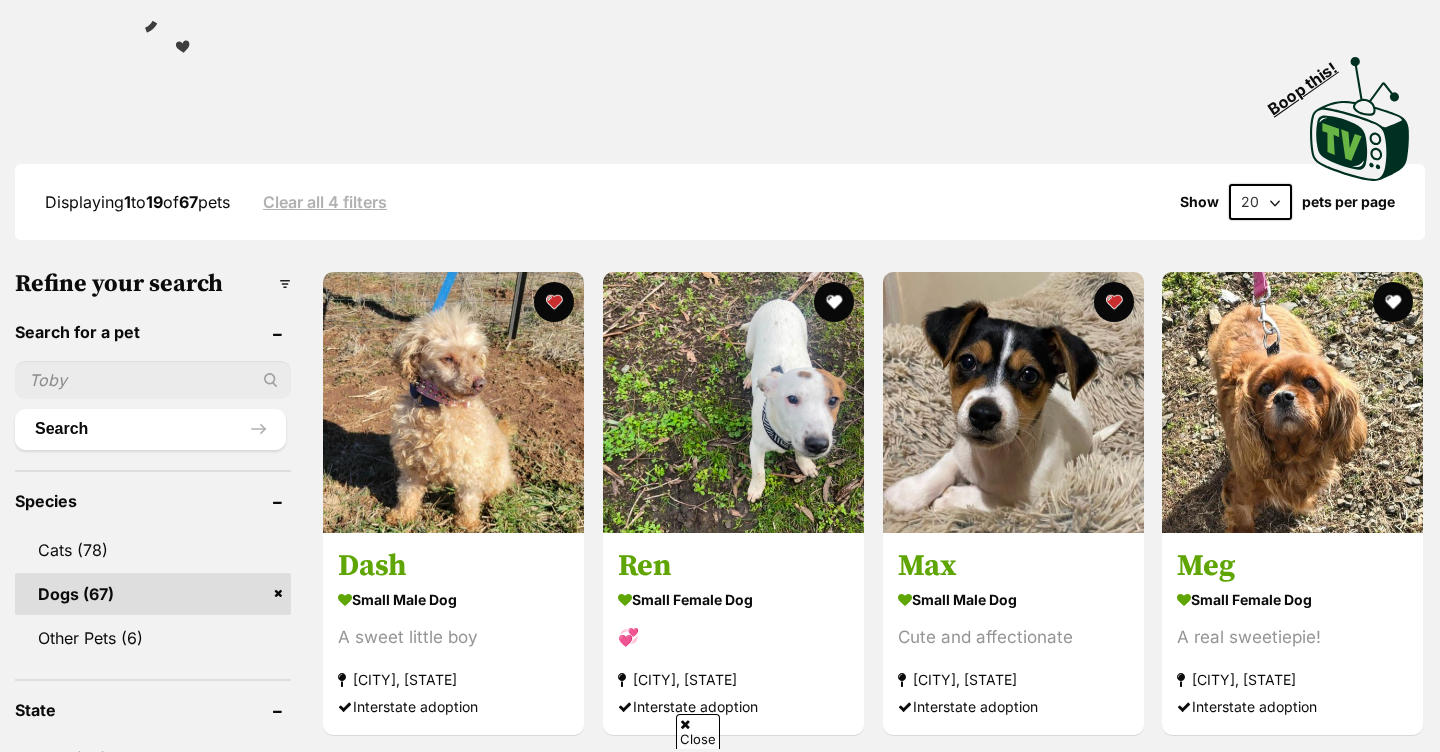 scroll, scrollTop: 422, scrollLeft: 0, axis: vertical 